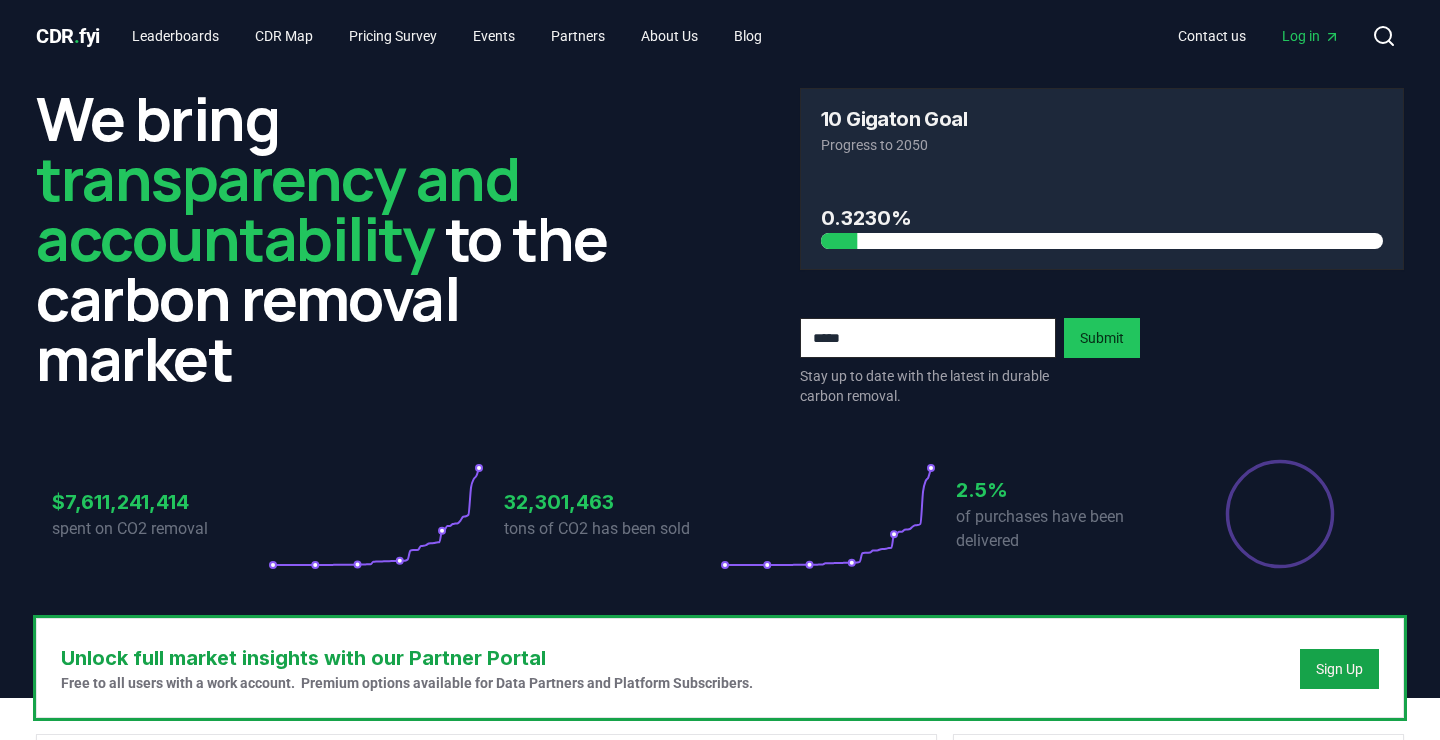 scroll, scrollTop: 0, scrollLeft: 0, axis: both 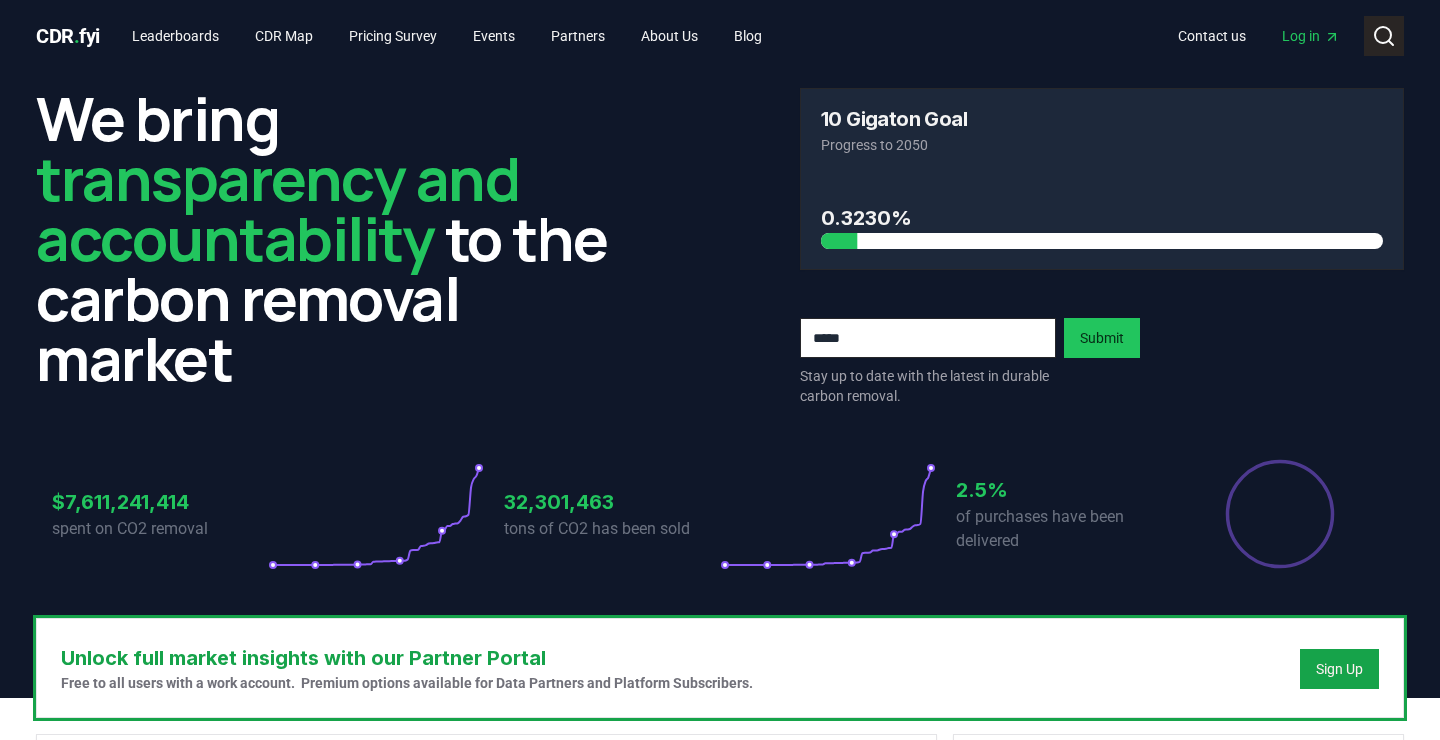 click on "Search" at bounding box center [1384, 36] 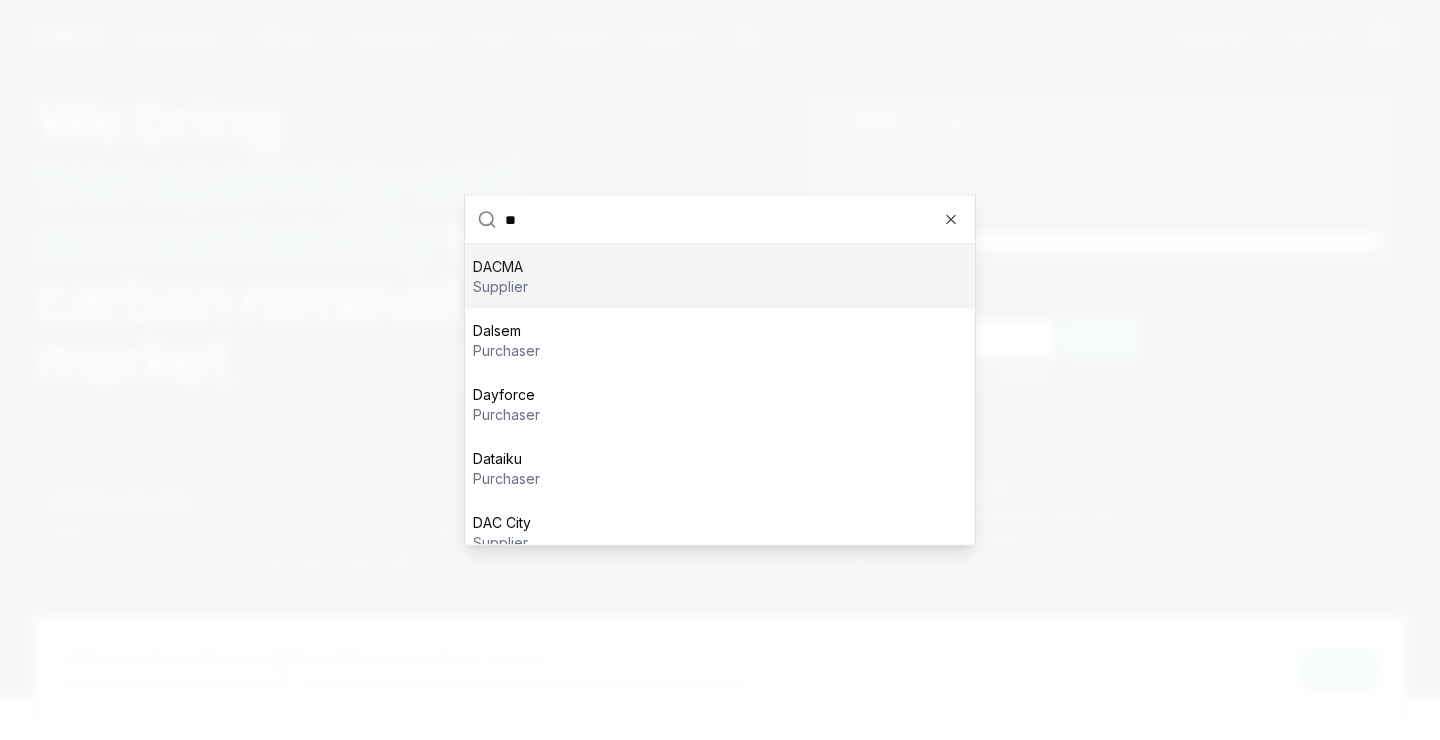 type on "***" 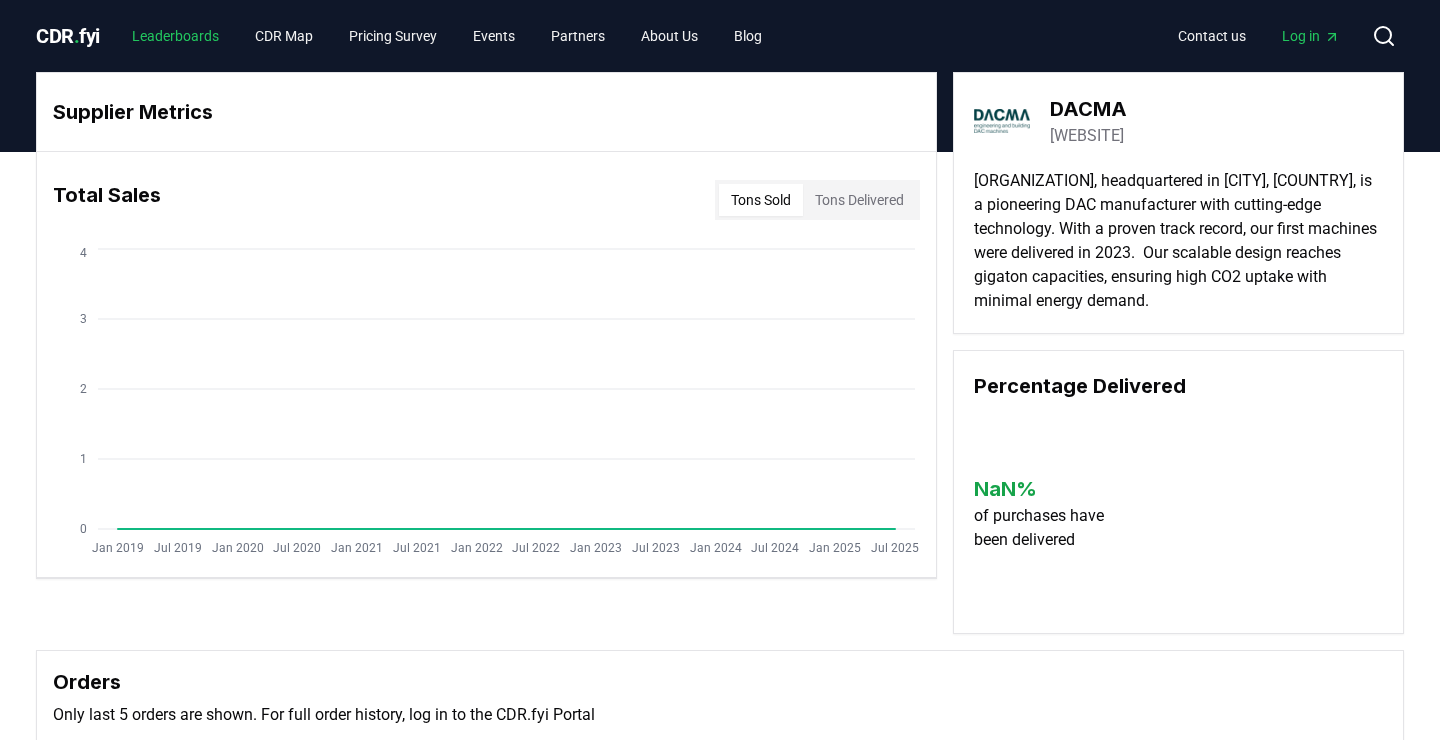 click on "Leaderboards" at bounding box center (175, 36) 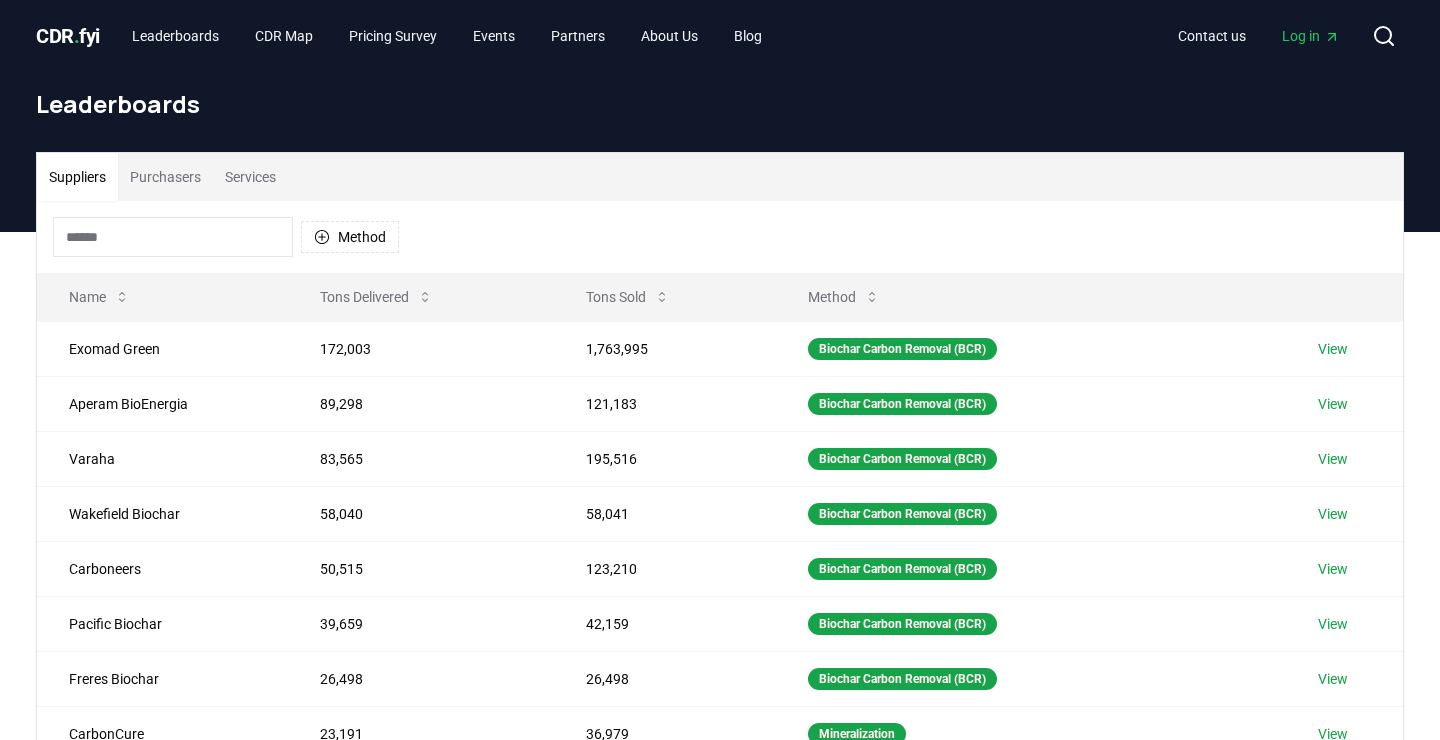 click at bounding box center [173, 237] 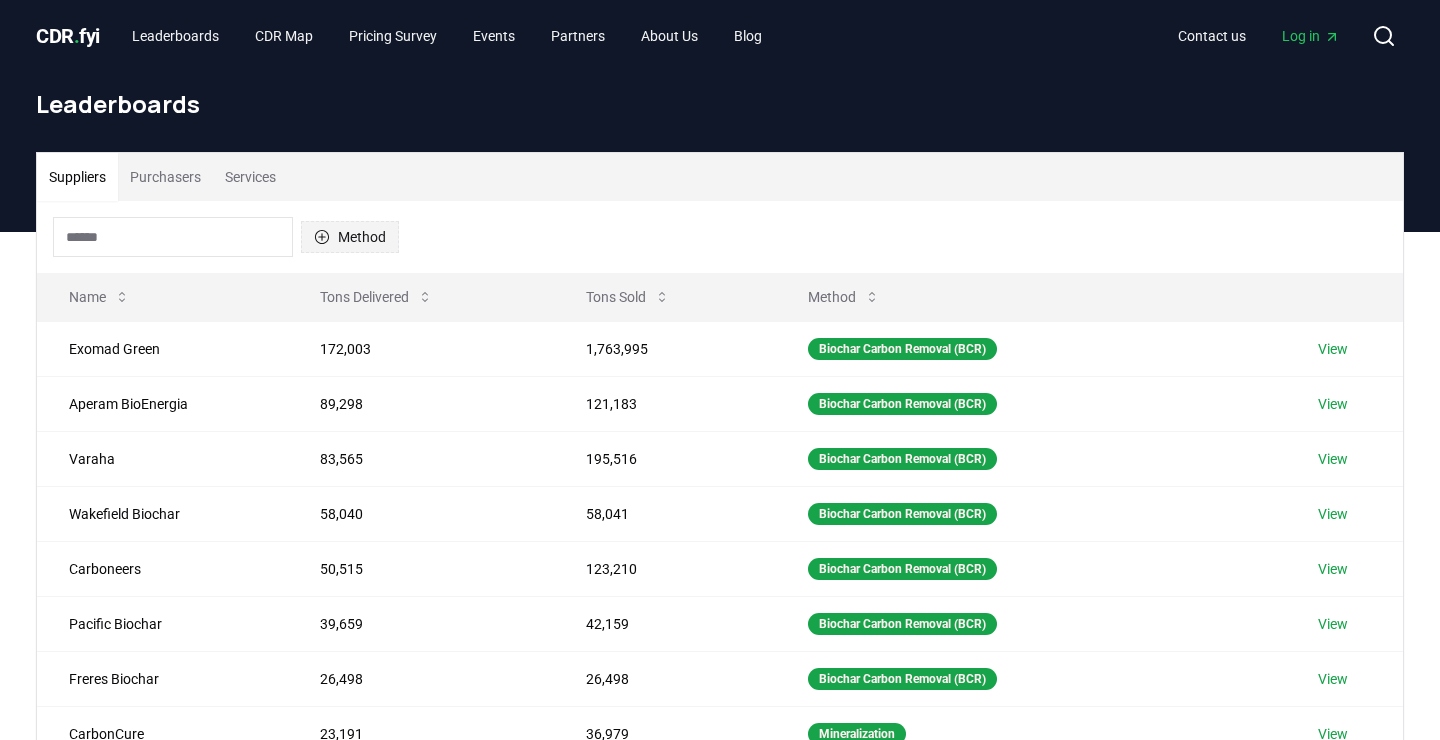 click on "Method" at bounding box center (350, 237) 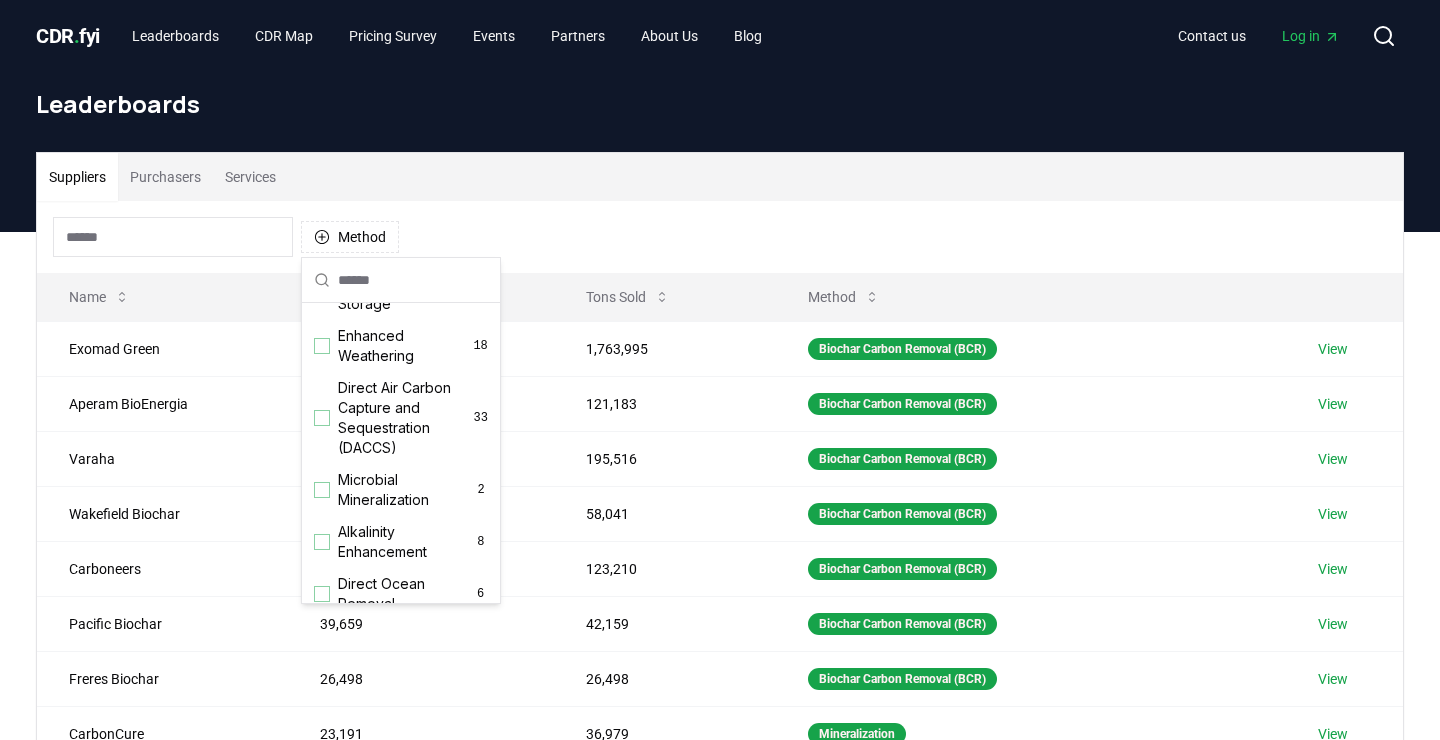 scroll, scrollTop: 504, scrollLeft: 0, axis: vertical 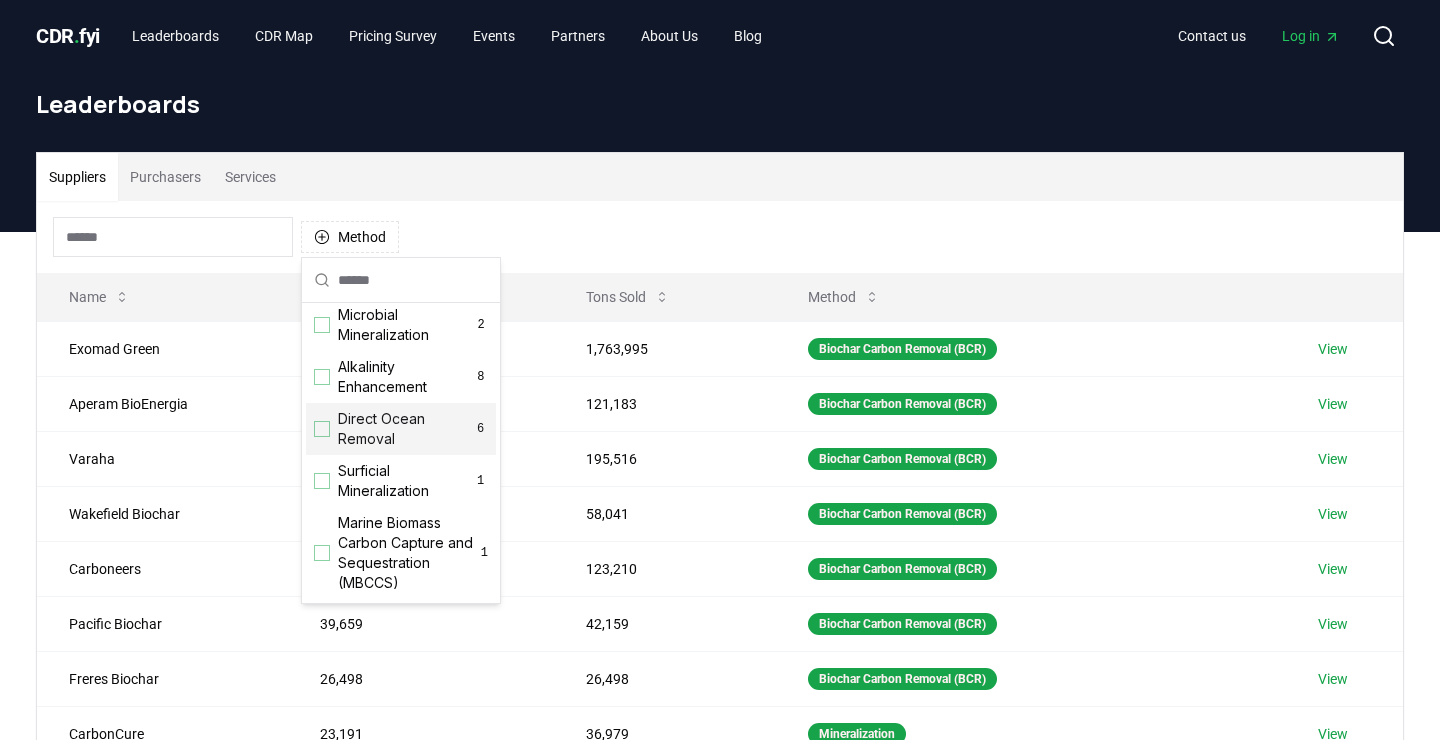 click at bounding box center (322, 429) 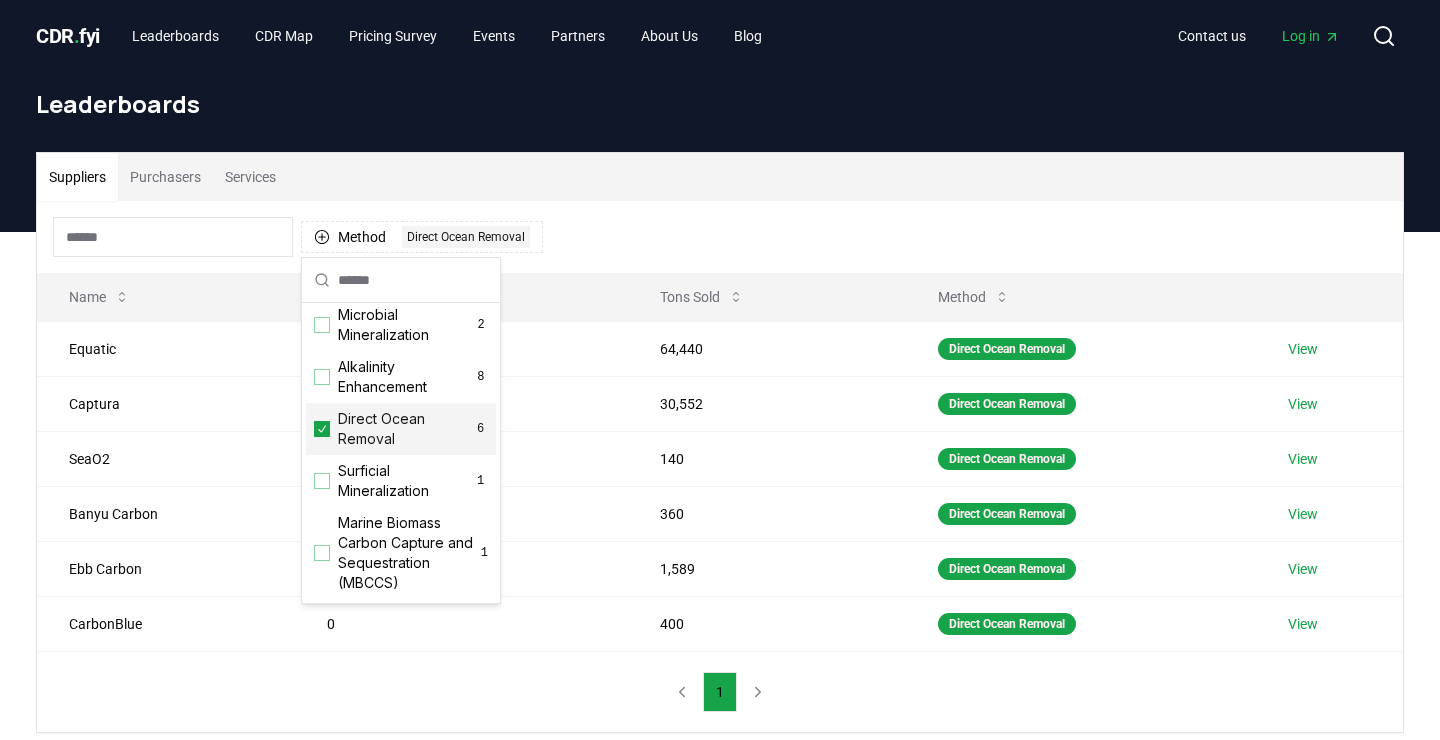 click on "Suppliers Purchasers Services Method 1 Direct Ocean Removal Name Tons Delivered Tons Sold Method Equatic 0 64,440 Direct Ocean Removal View Captura 0 30,552 Direct Ocean Removal View SeaO2 0 140 Direct Ocean Removal View Banyu Carbon 0 360 Direct Ocean Removal View Ebb Carbon 0 1,589 Direct Ocean Removal View CarbonBlue 0 400 Direct Ocean Removal View 1" at bounding box center (720, 522) 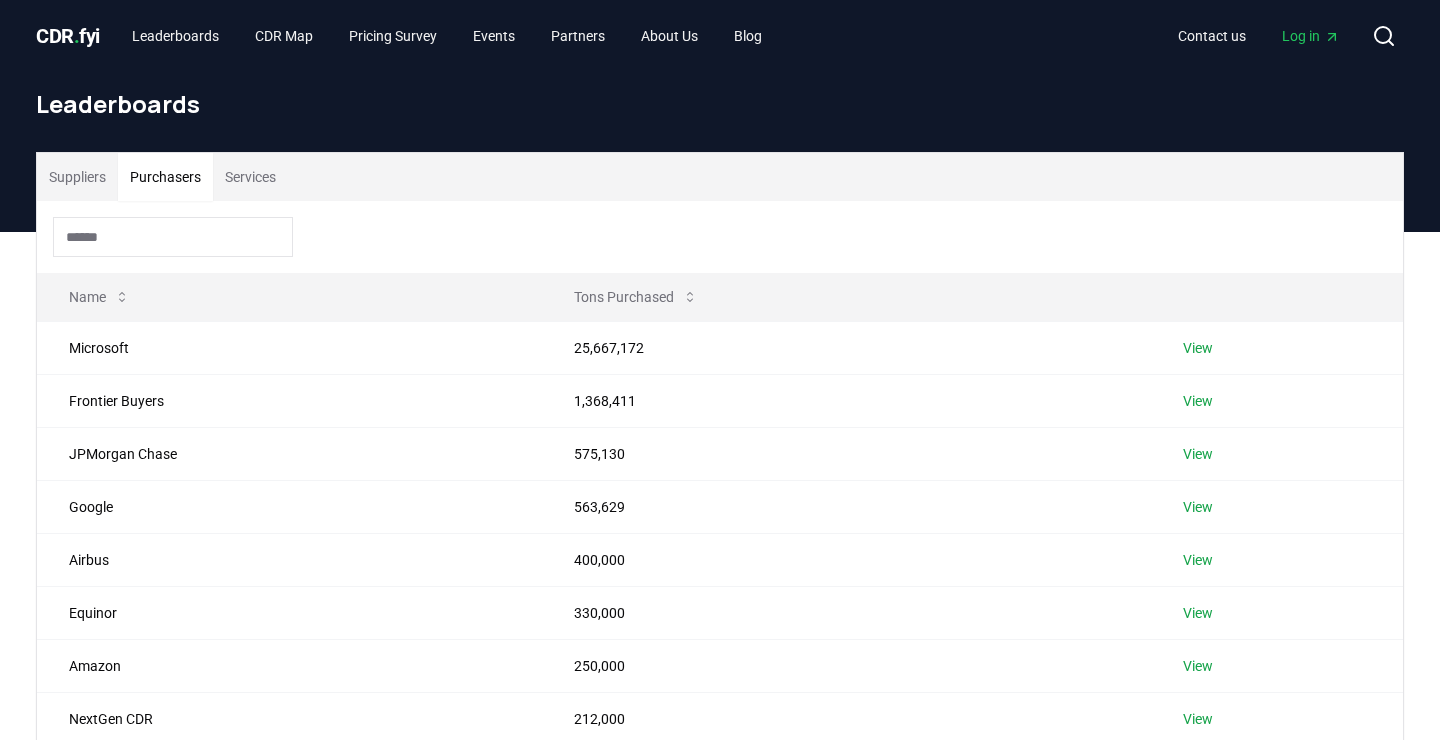 click on "Purchasers" at bounding box center (165, 177) 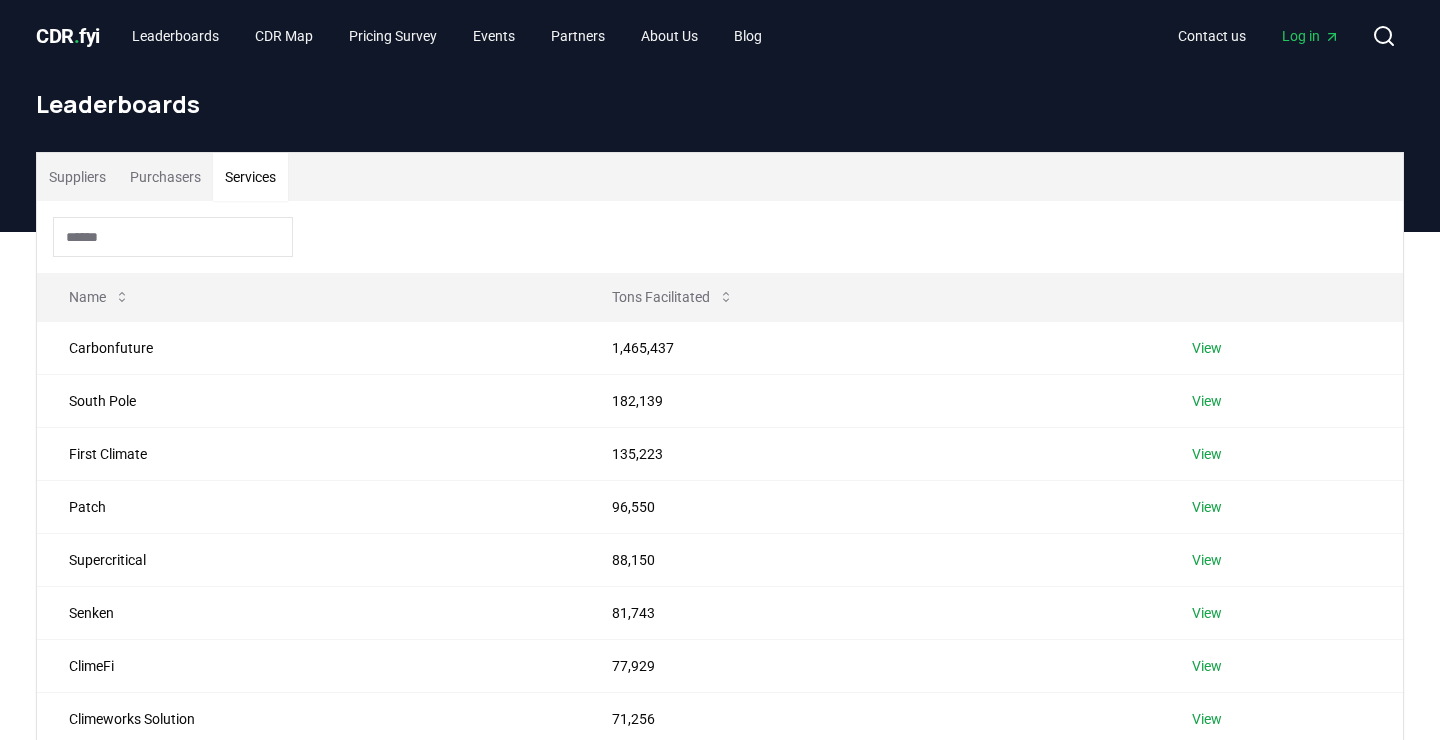 click on "Services" at bounding box center [250, 177] 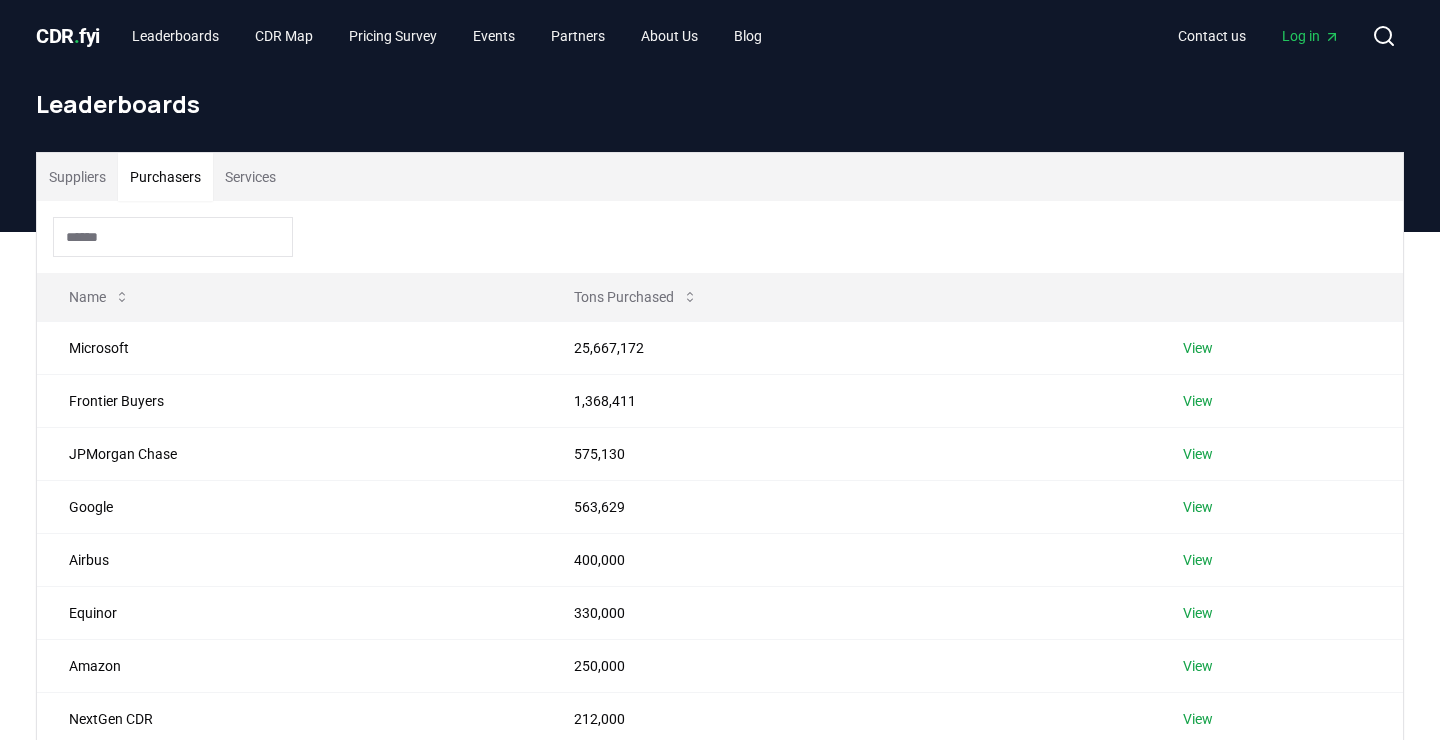 click on "Purchasers" at bounding box center (165, 177) 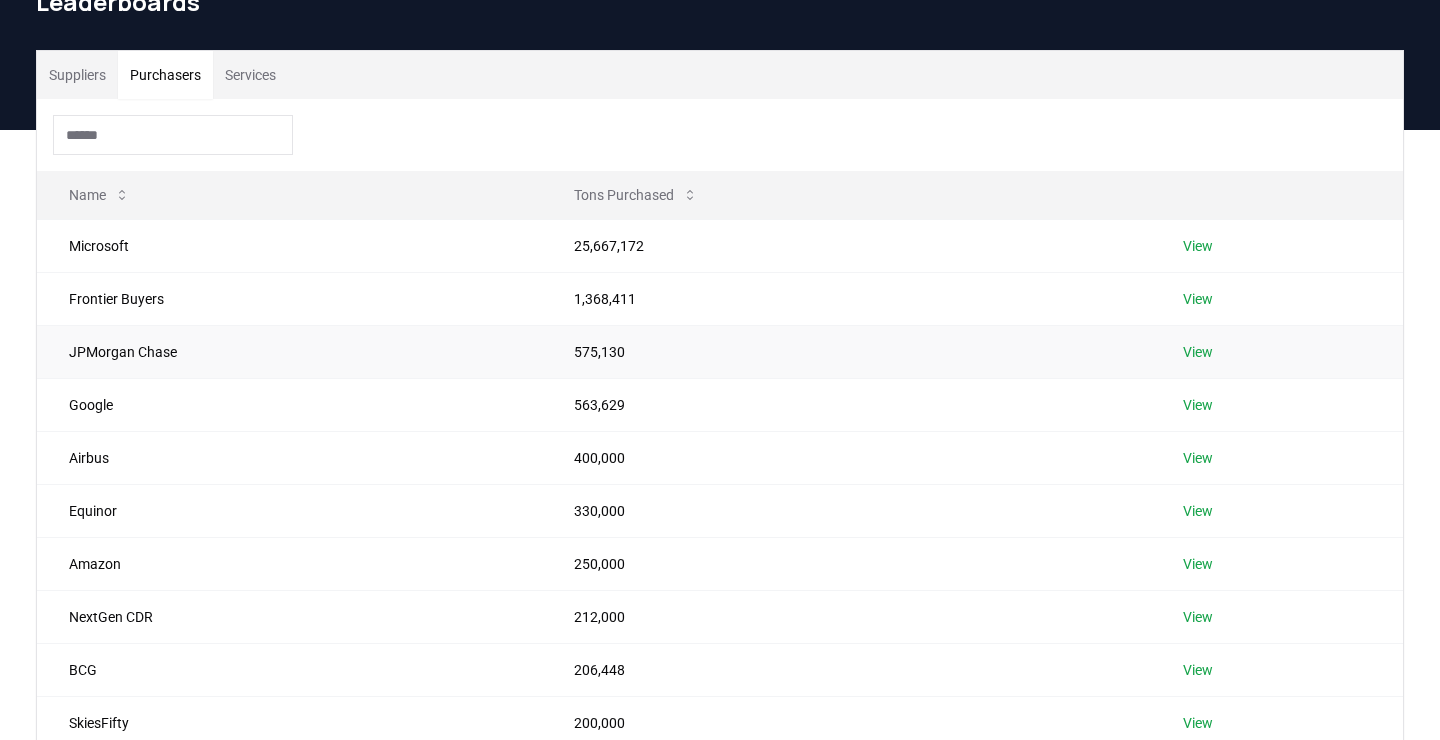 scroll, scrollTop: 0, scrollLeft: 0, axis: both 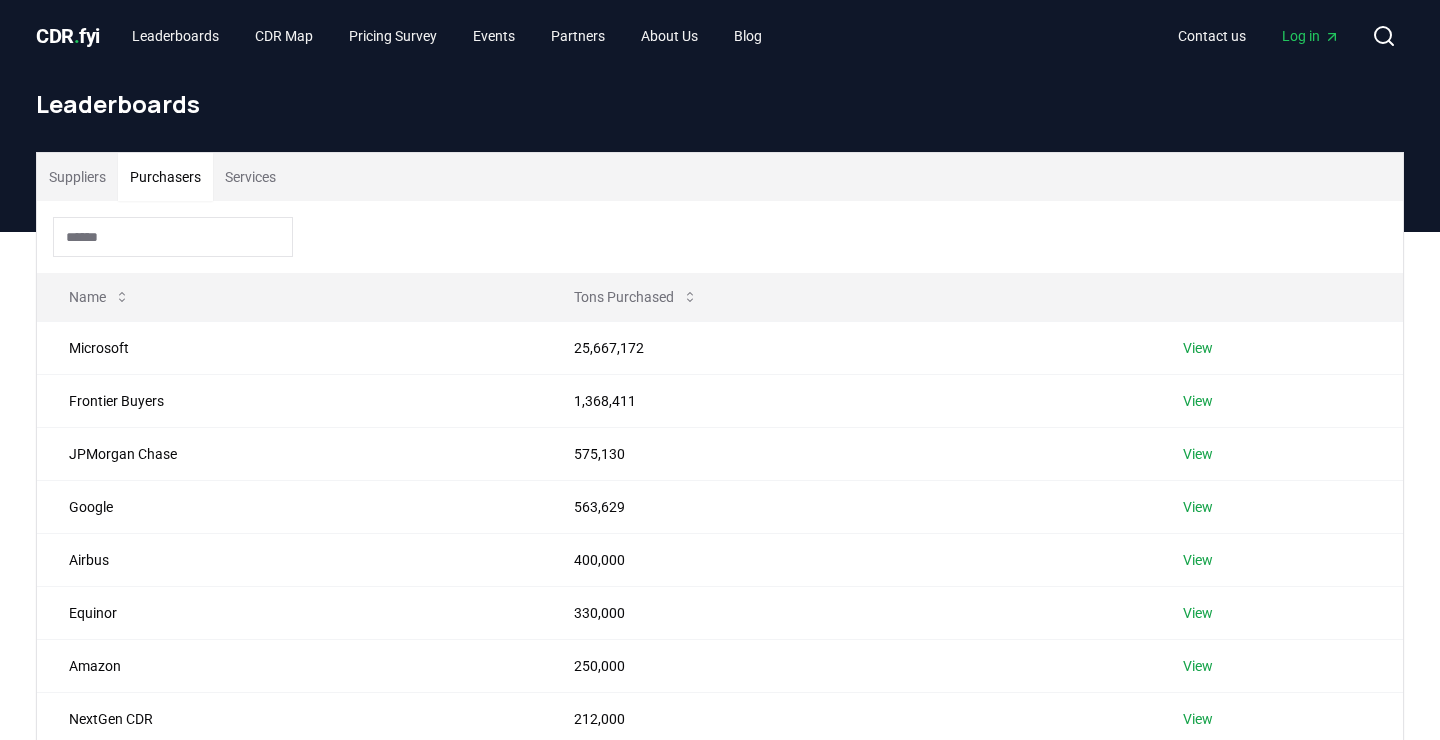 click on "Services" at bounding box center (250, 177) 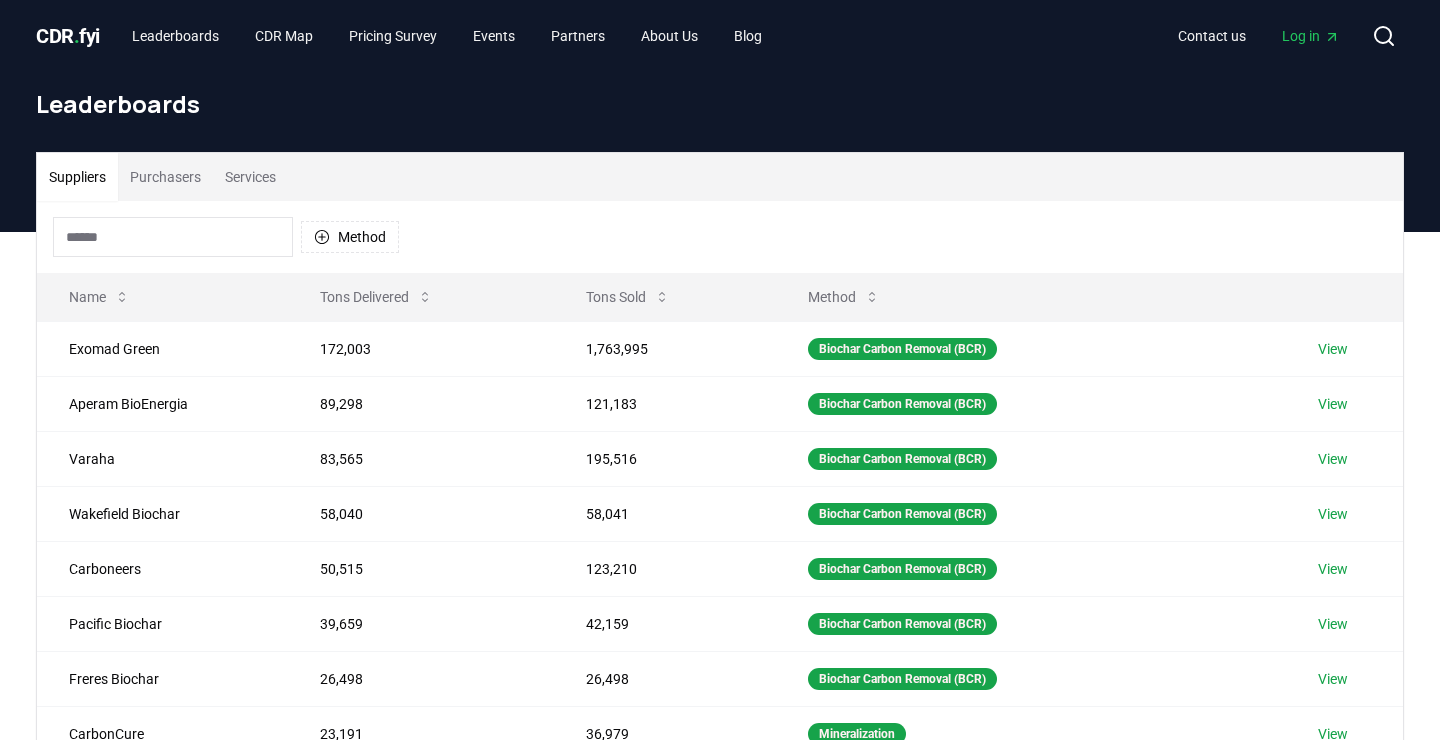 click on "Suppliers" at bounding box center (77, 177) 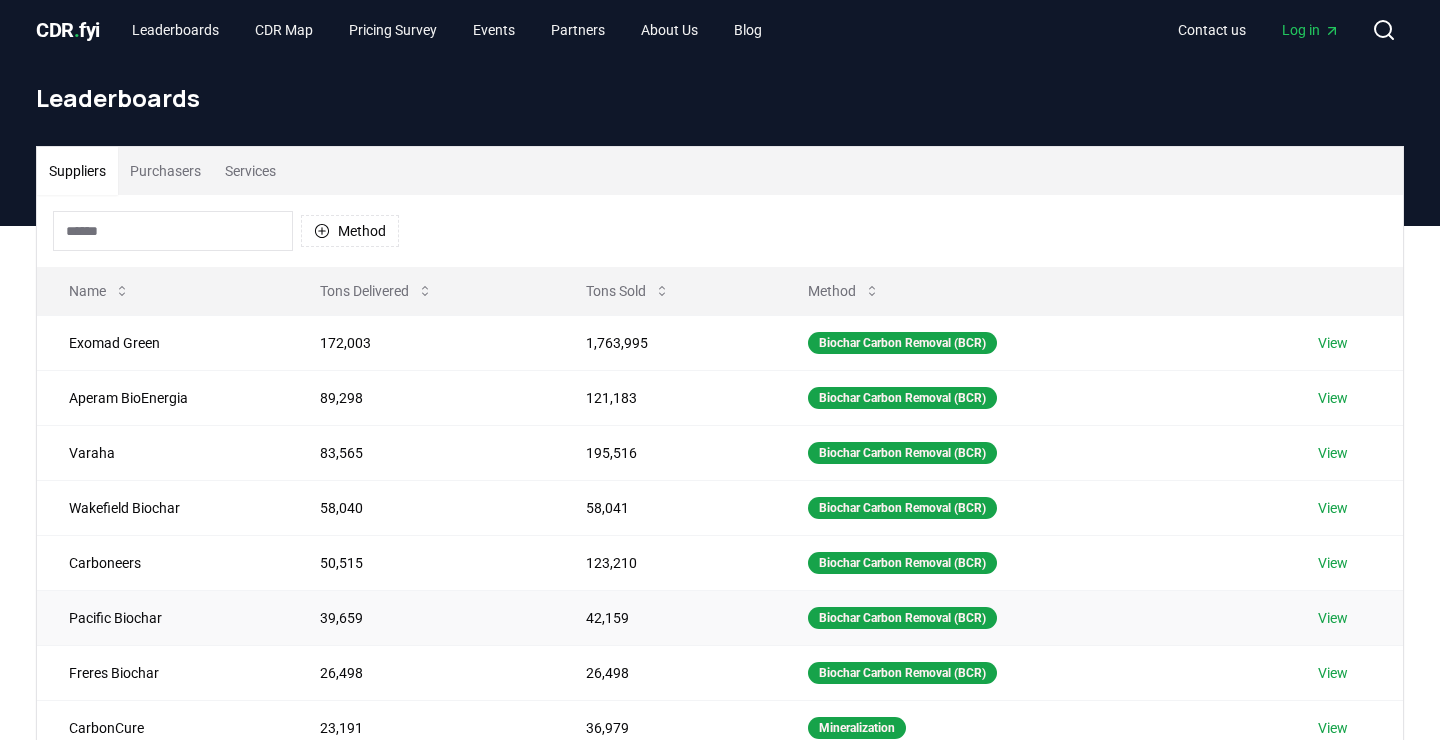 scroll, scrollTop: 0, scrollLeft: 0, axis: both 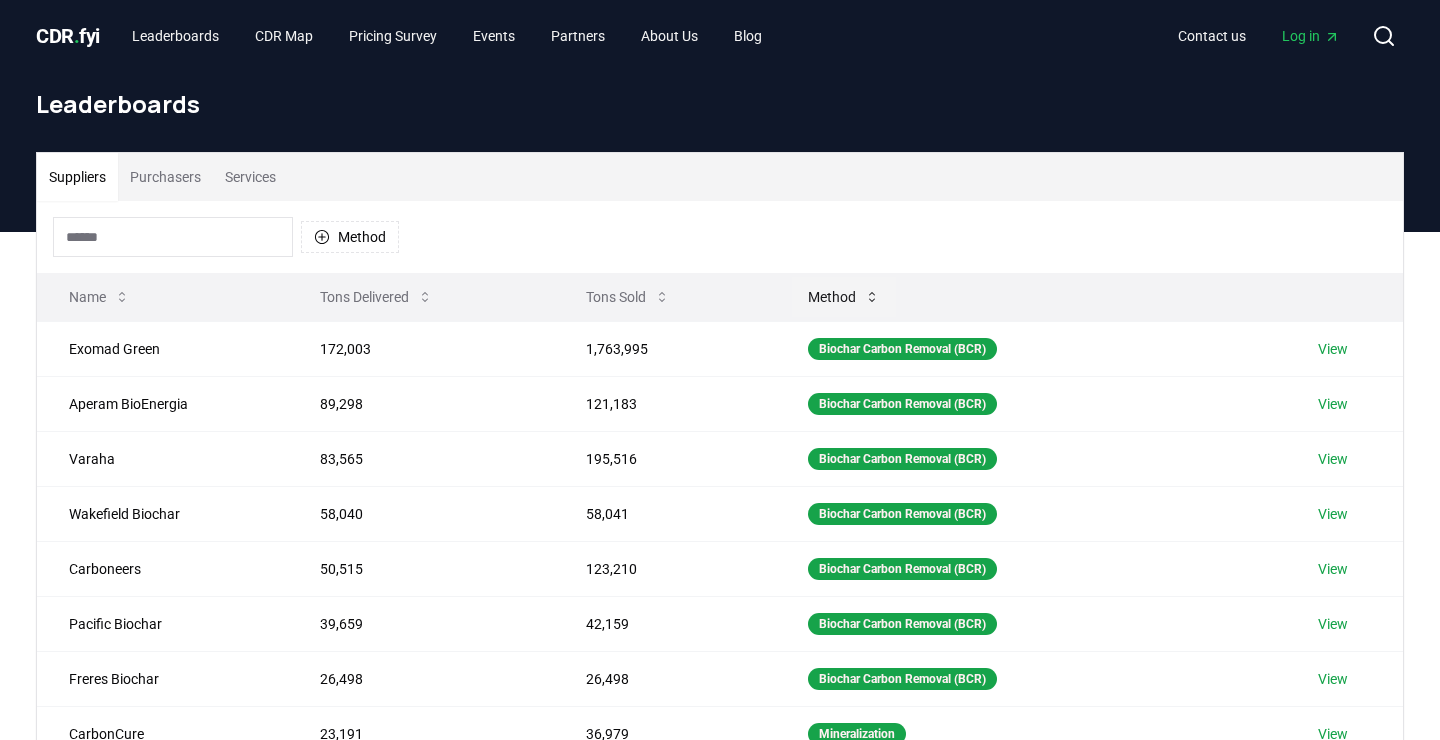 click on "Method" at bounding box center [844, 297] 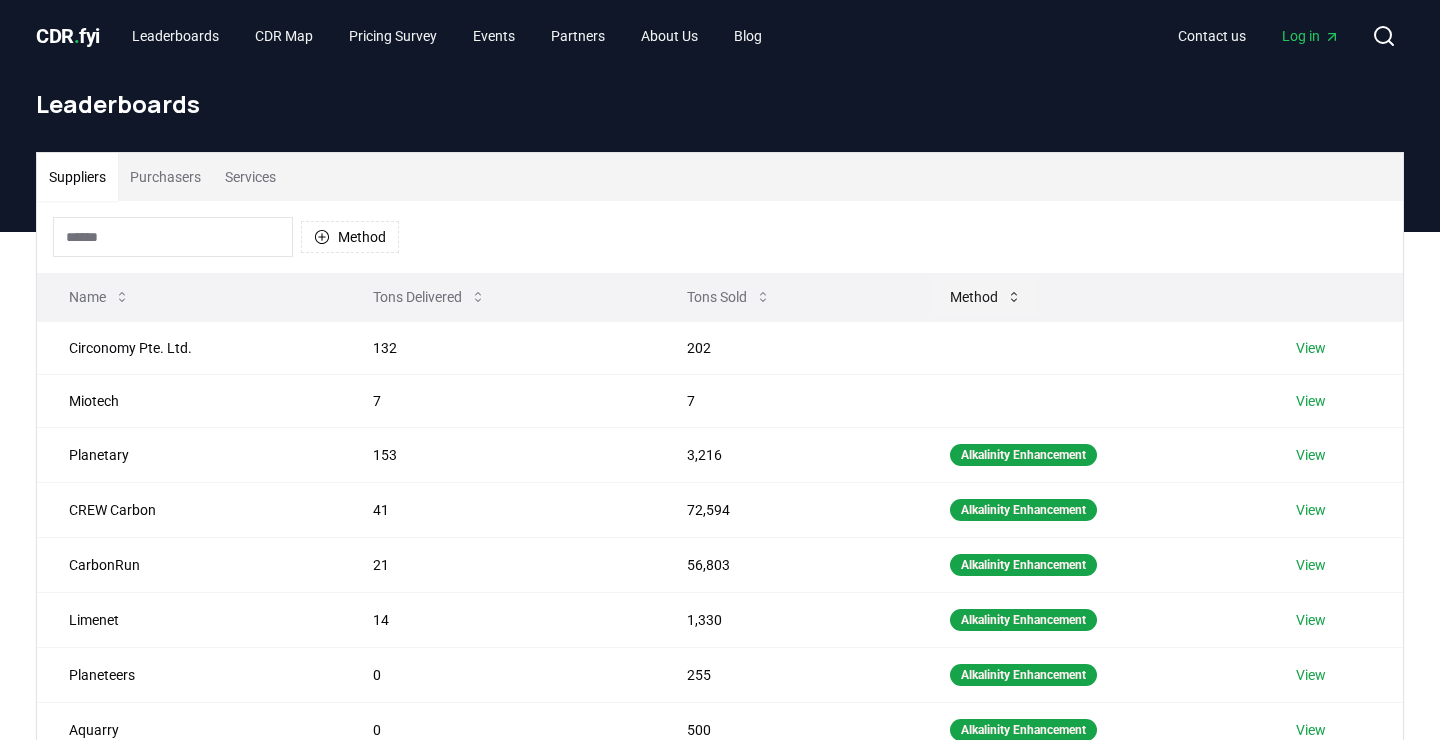 click on "Method" at bounding box center [986, 297] 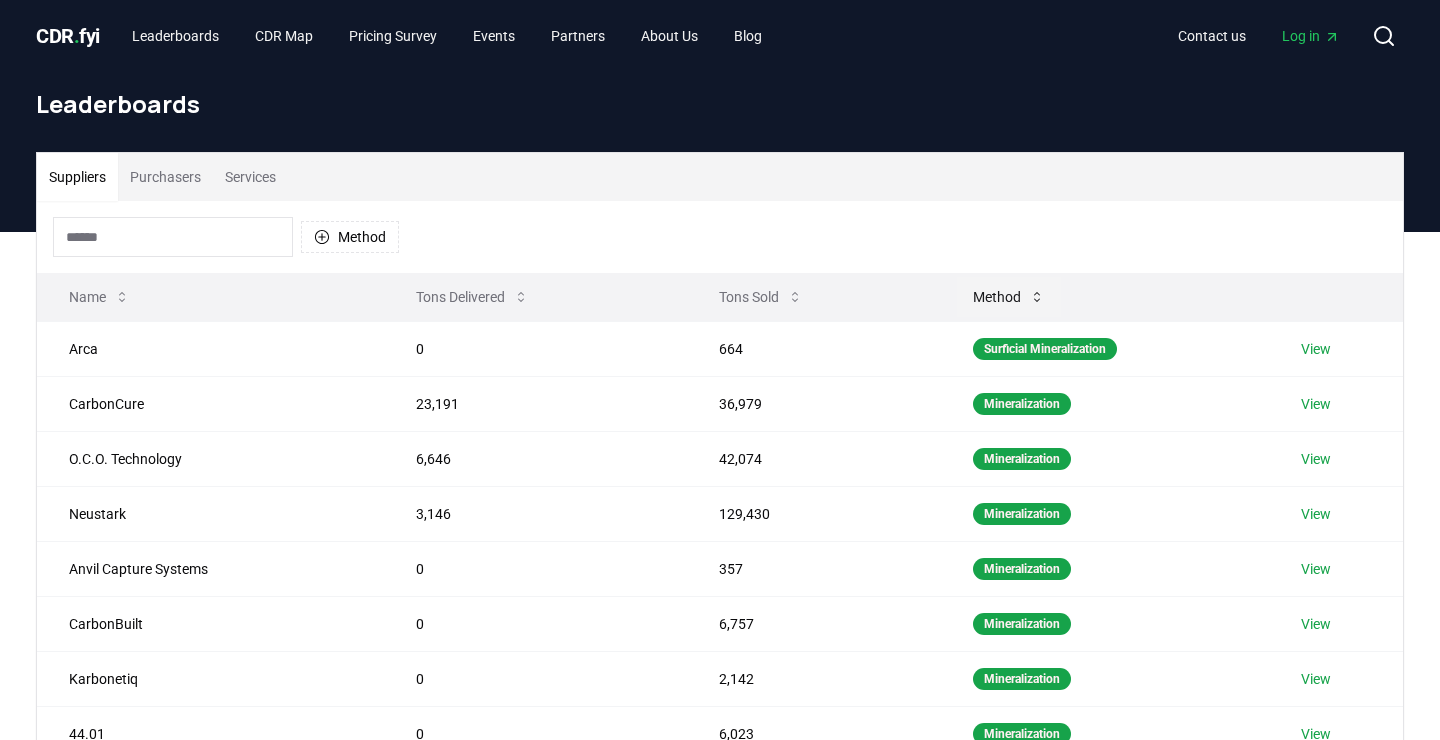 click on "Method" at bounding box center [1009, 297] 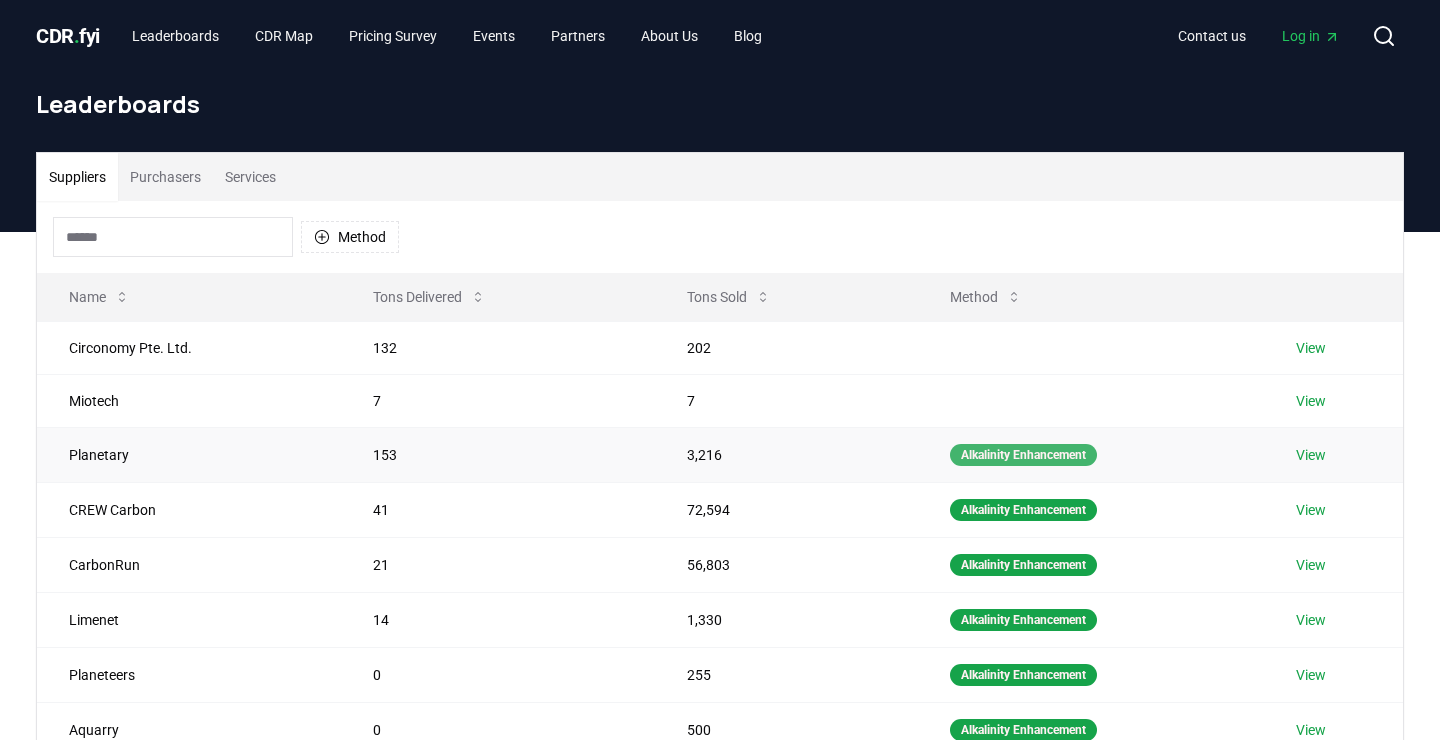 scroll, scrollTop: 581, scrollLeft: 0, axis: vertical 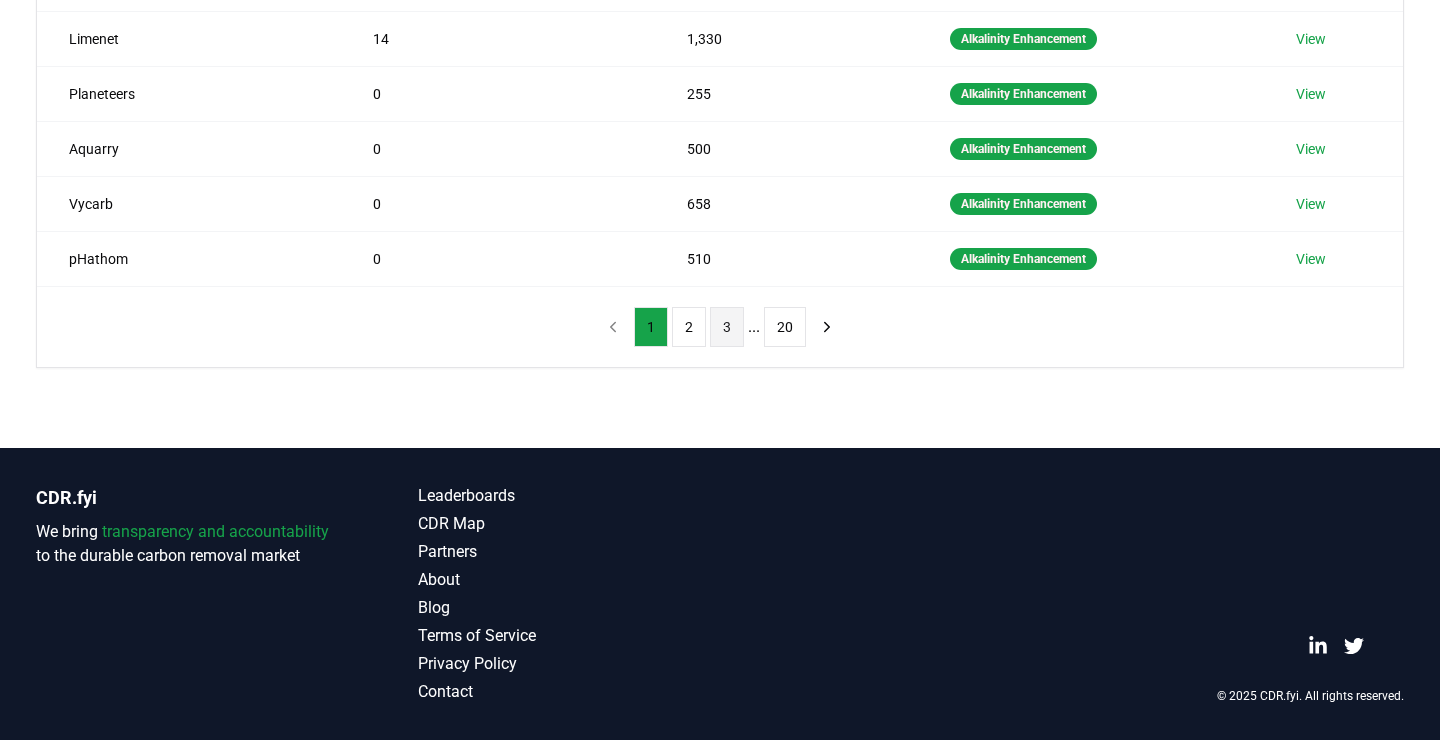 click on "3" at bounding box center [727, 327] 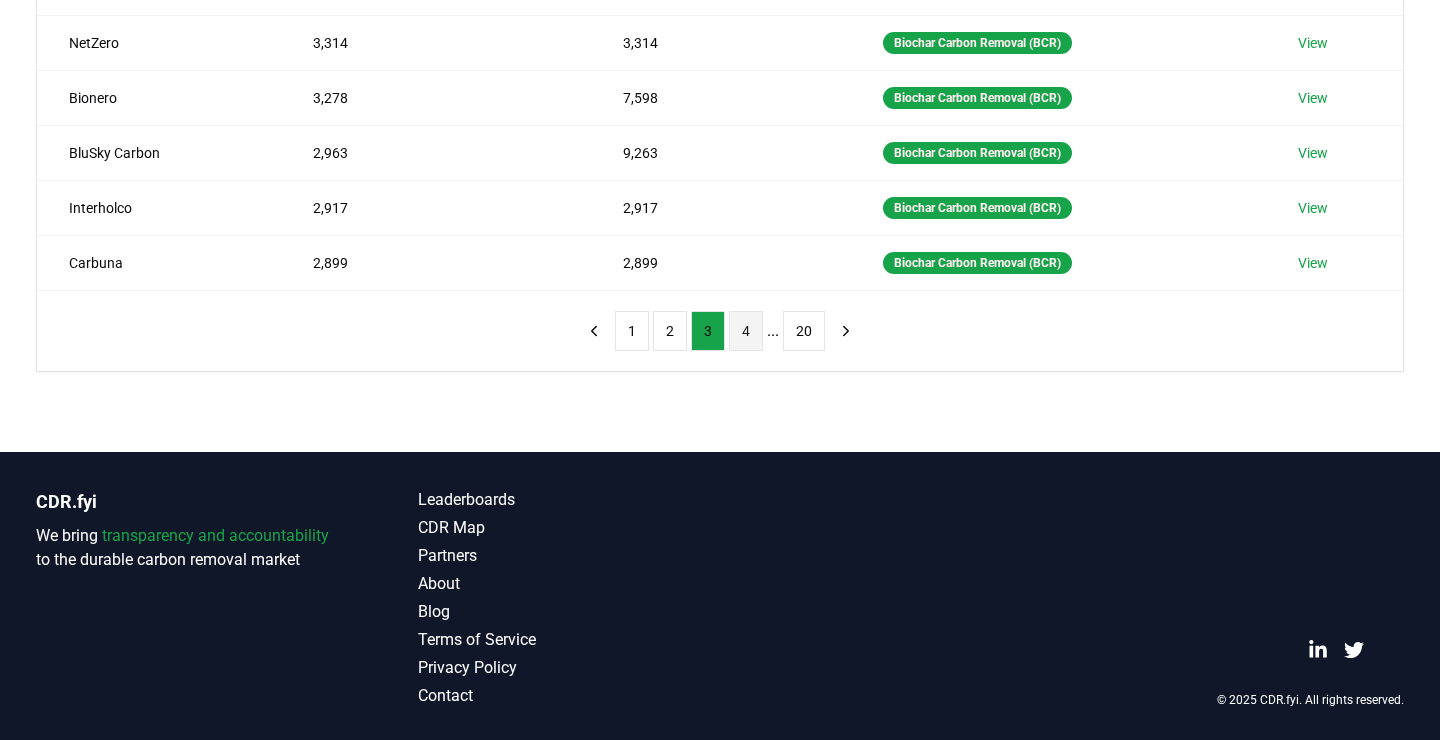click on "4" at bounding box center [746, 331] 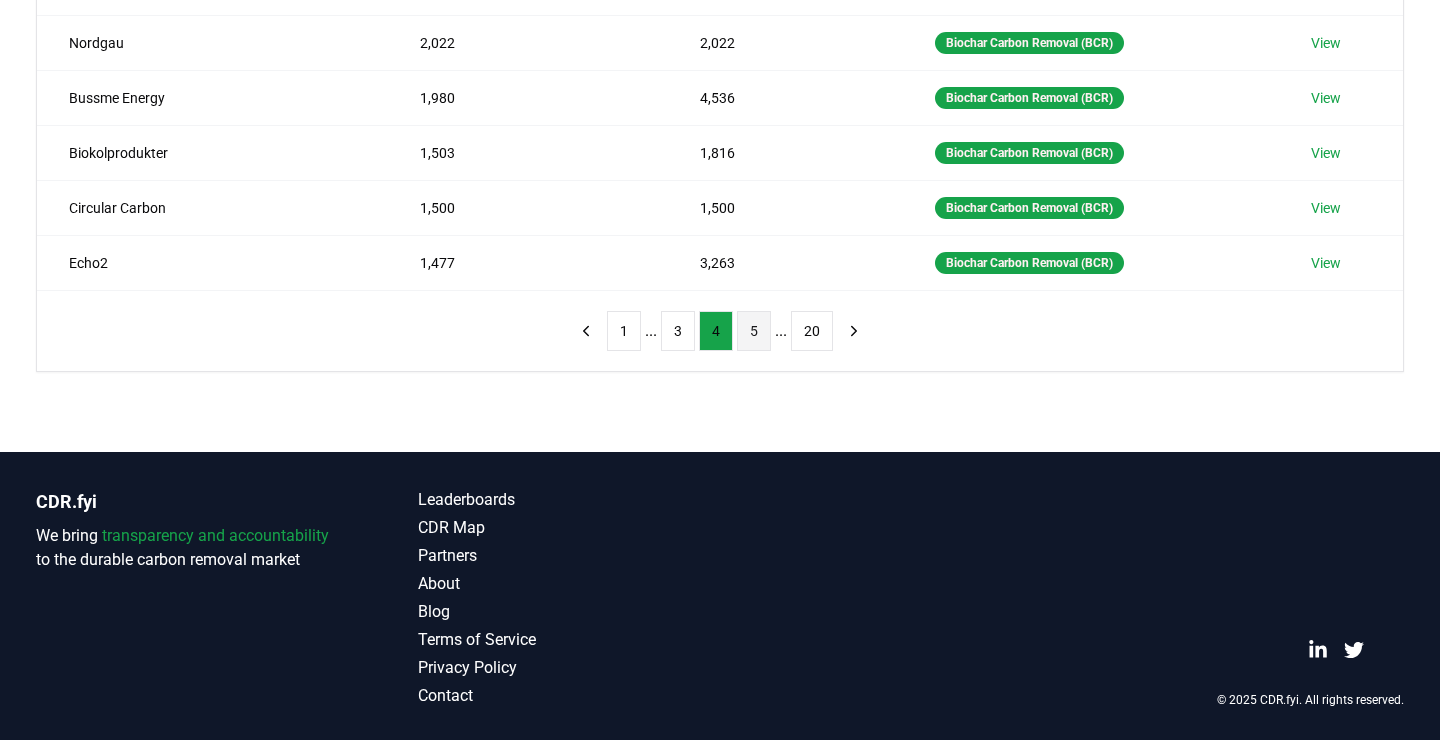click on "5" at bounding box center [754, 331] 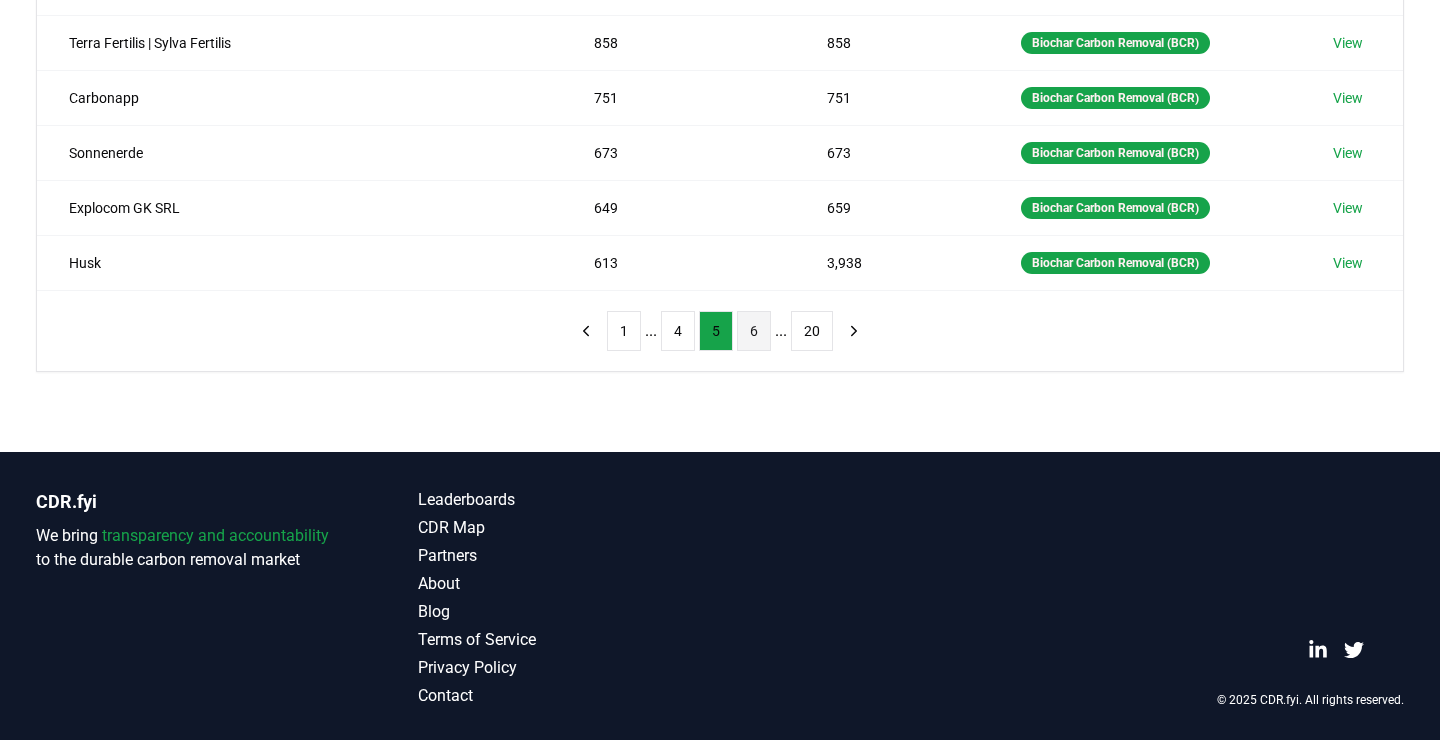 click on "6" at bounding box center (754, 331) 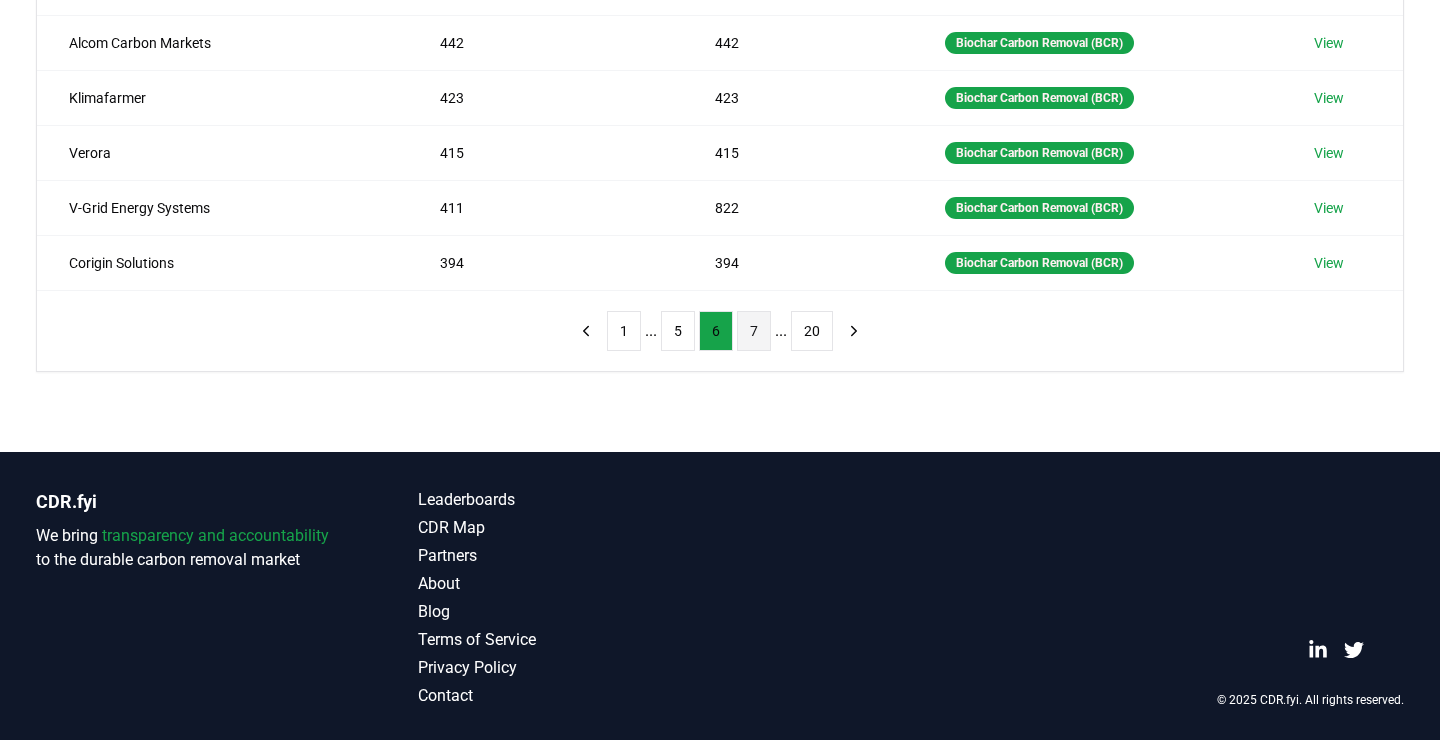 click on "7" at bounding box center [754, 331] 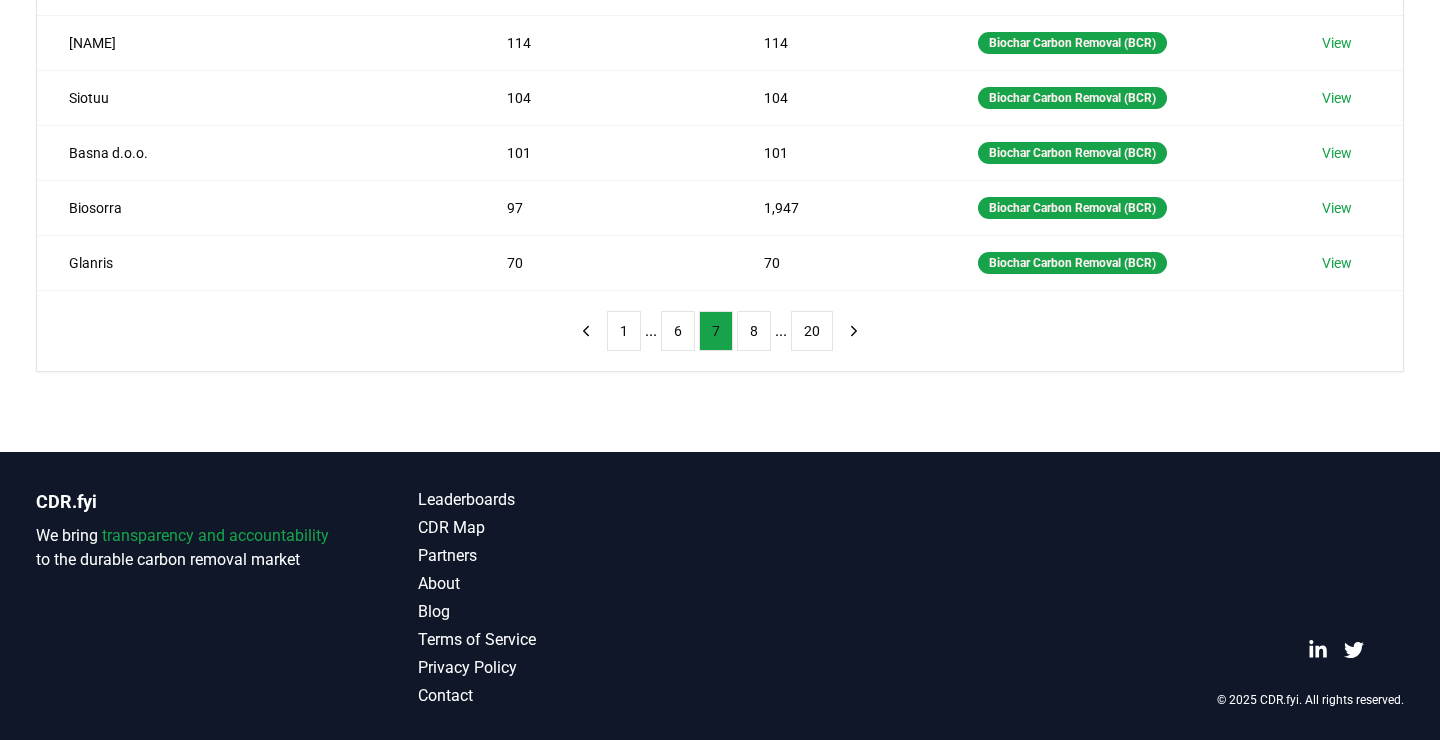 click on "8" at bounding box center (754, 331) 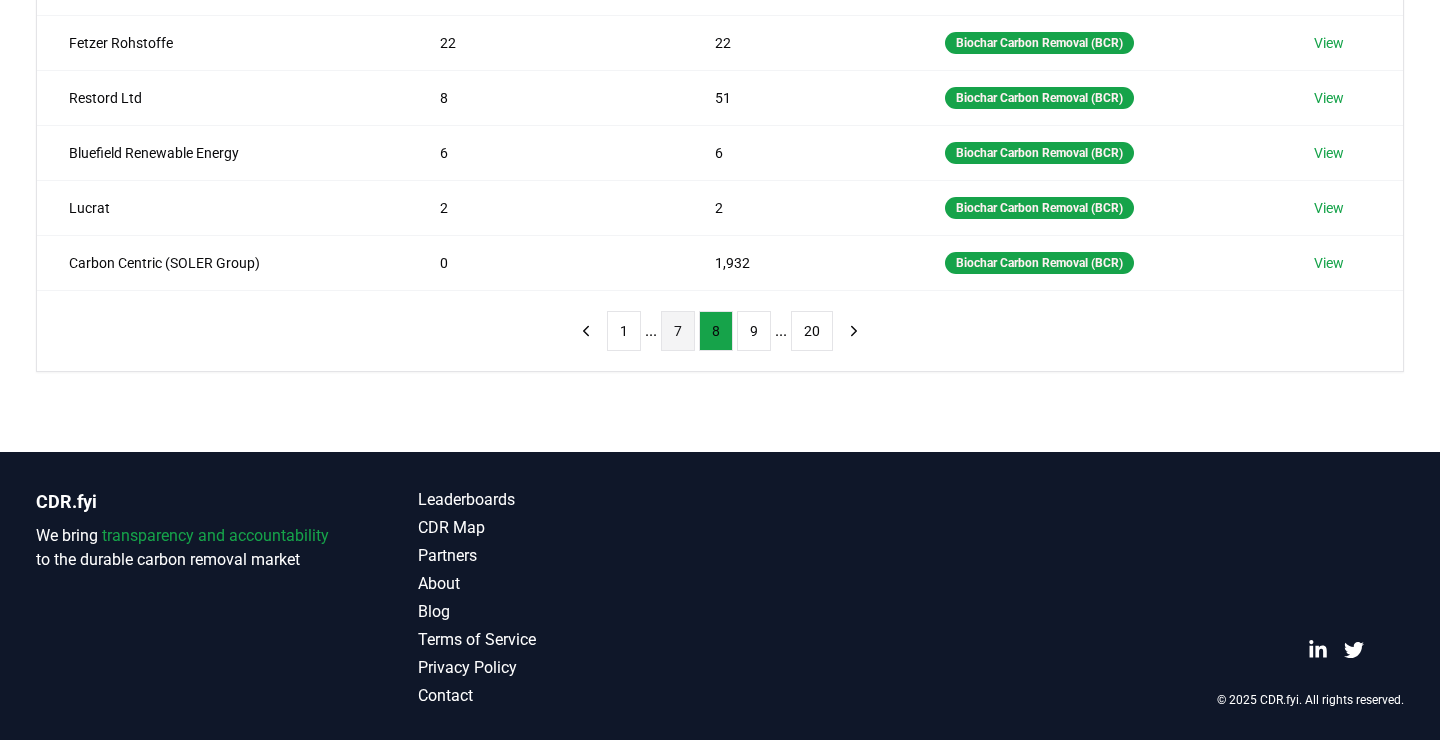 click on "9" at bounding box center [754, 331] 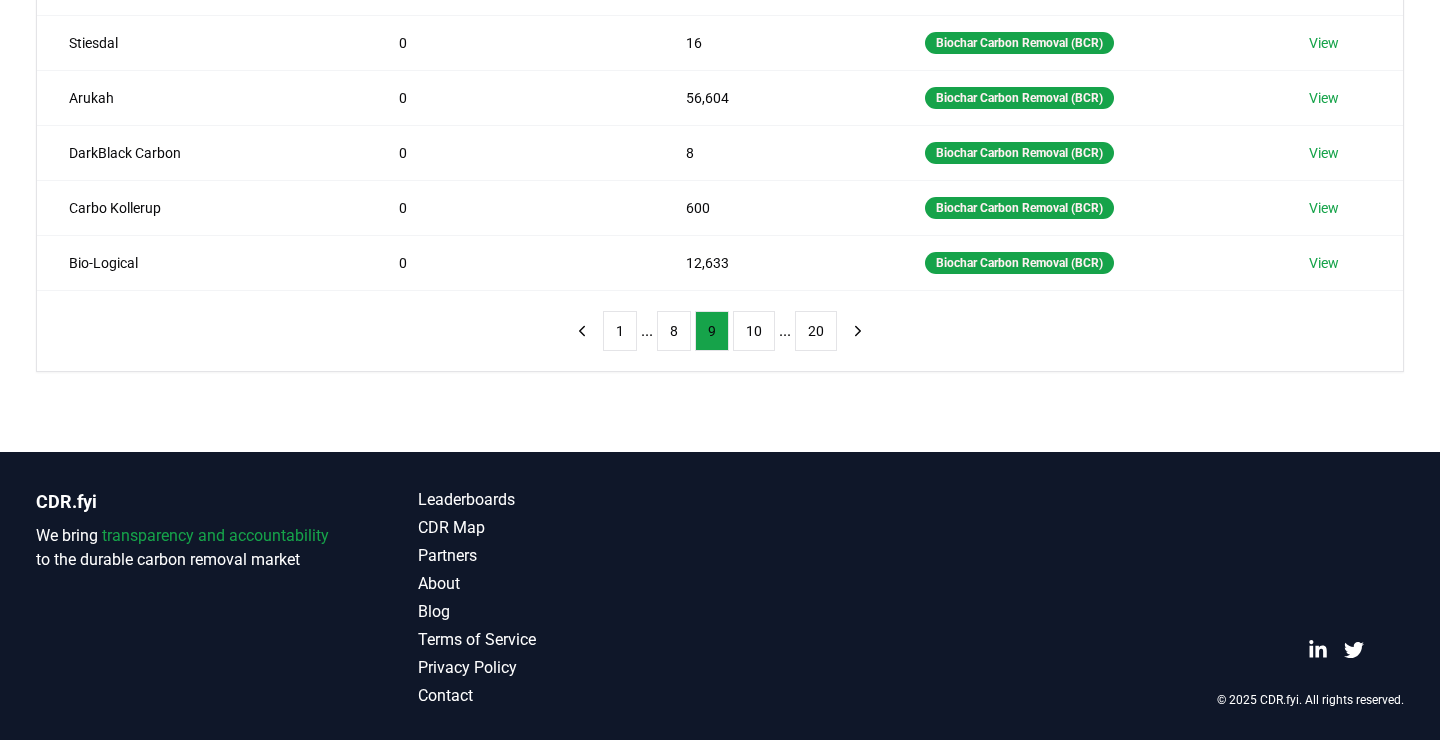 click on "10" at bounding box center [754, 331] 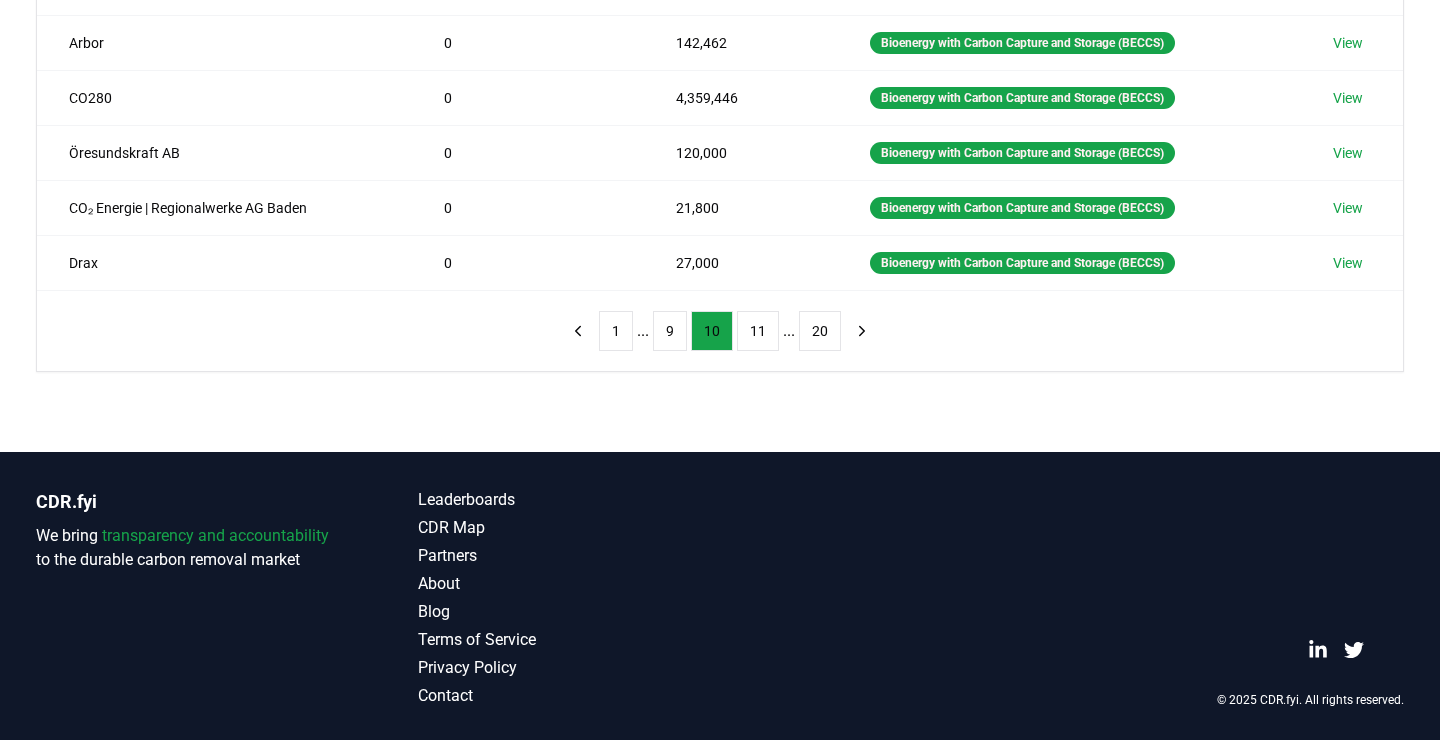 click on "11" at bounding box center (758, 331) 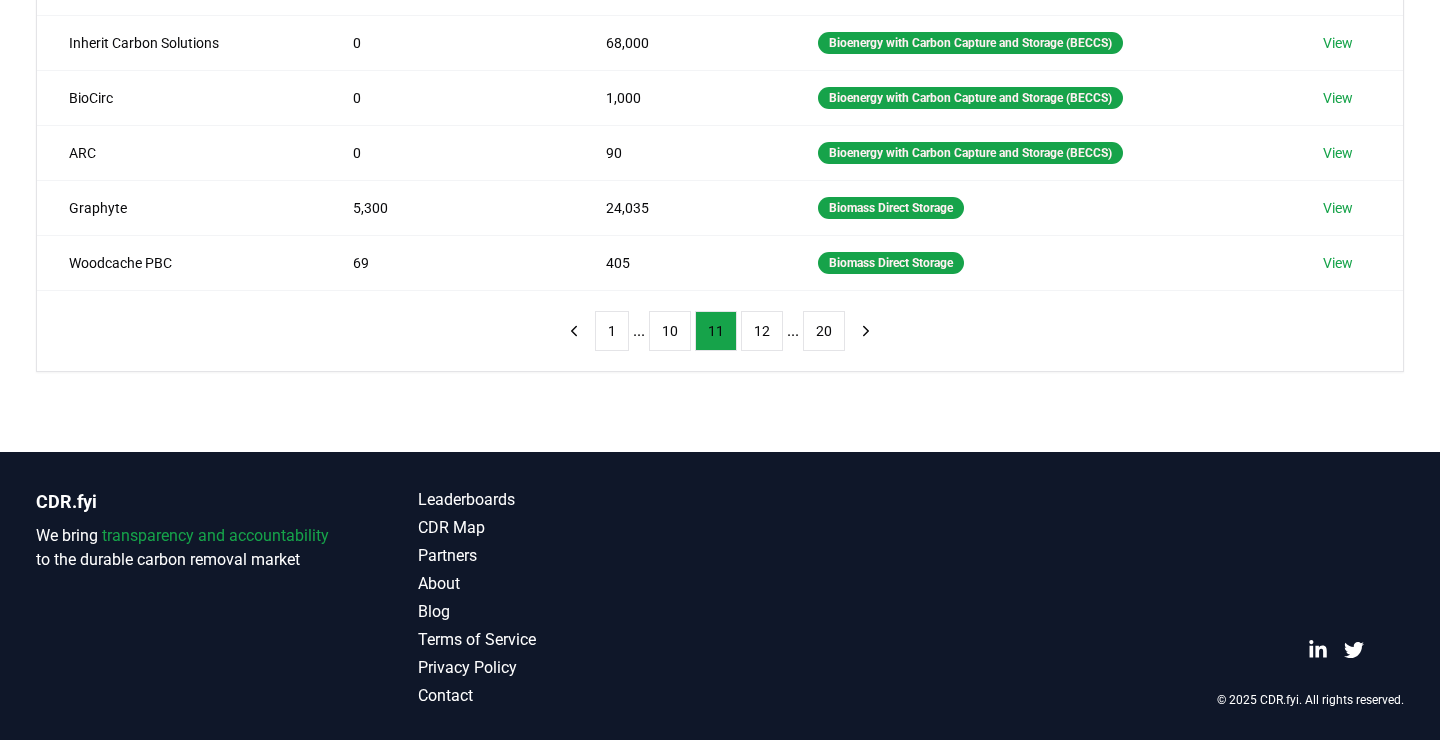 click on "12" at bounding box center [762, 331] 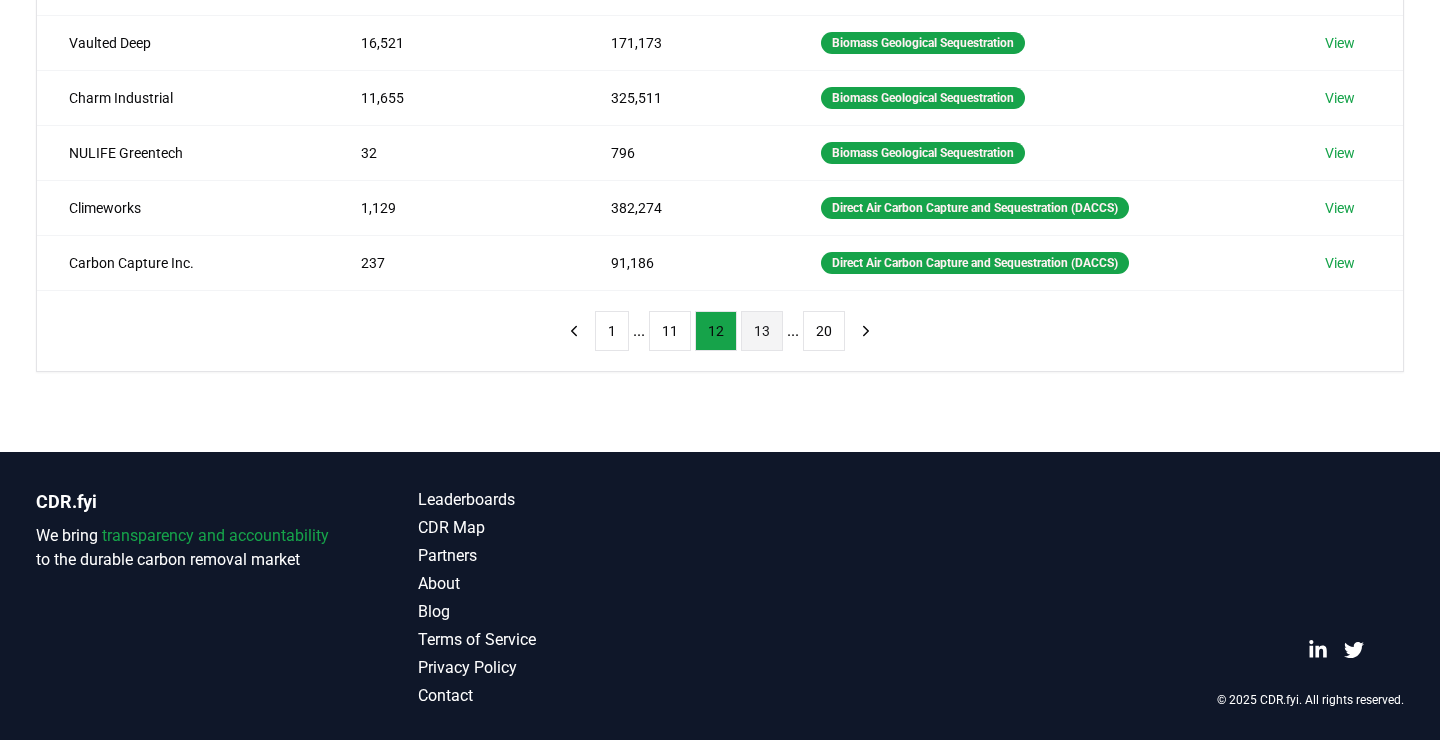 click on "13" at bounding box center [762, 331] 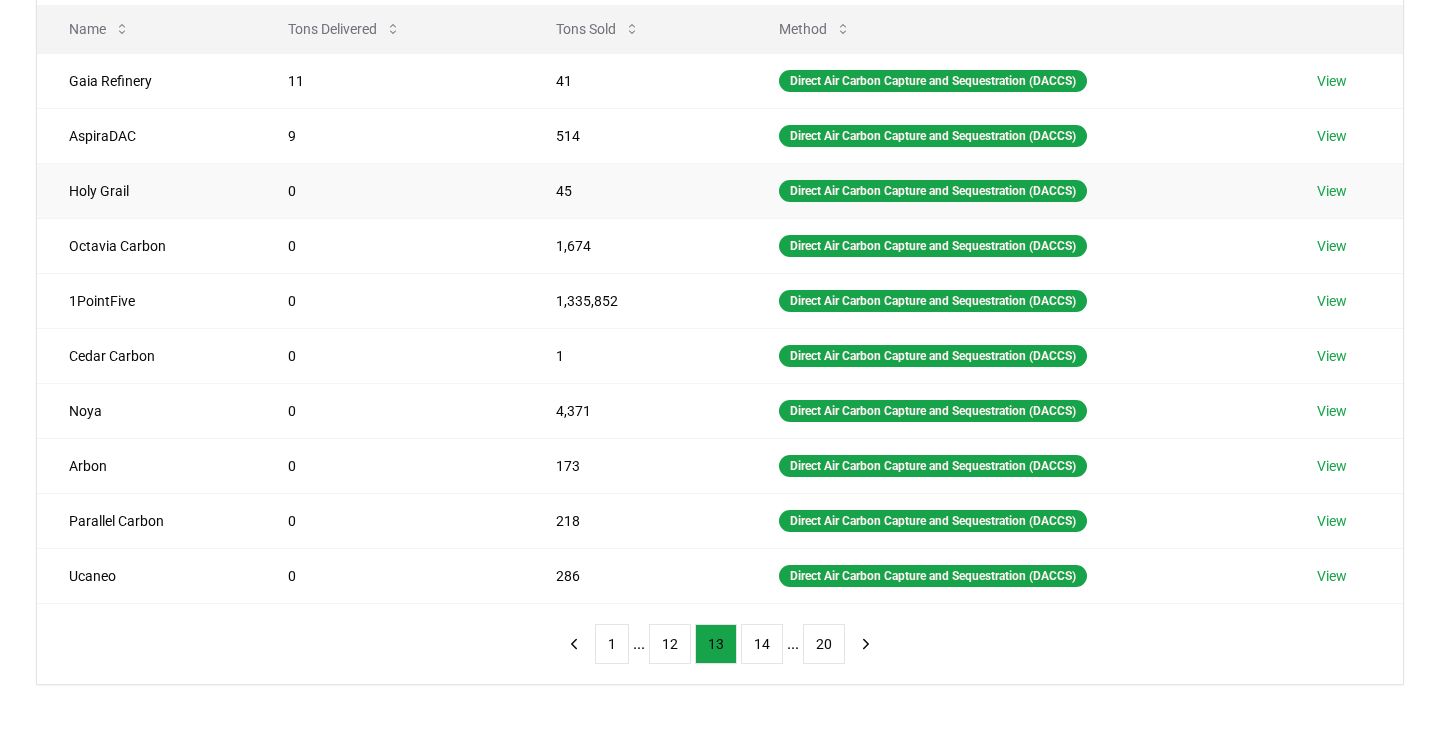 scroll, scrollTop: 0, scrollLeft: 0, axis: both 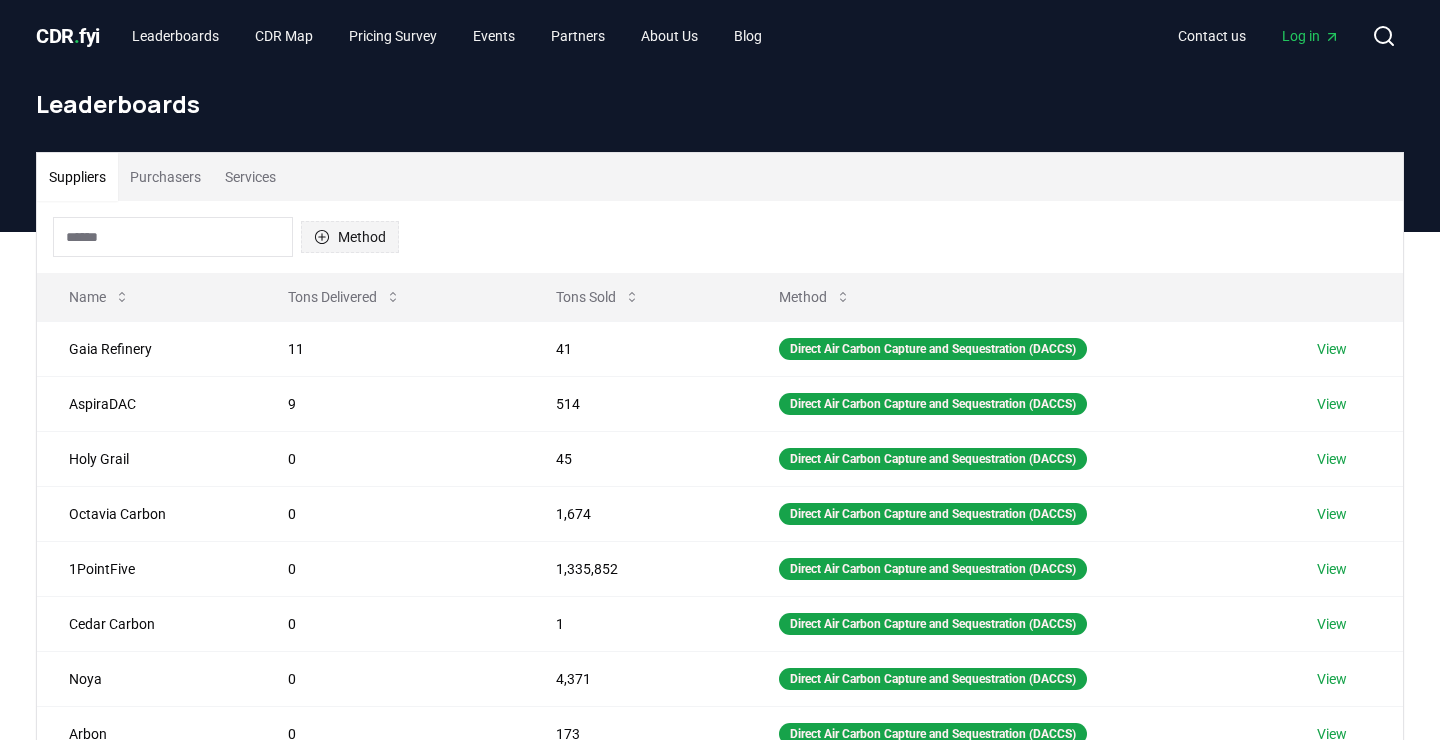 click on "Method" at bounding box center [350, 237] 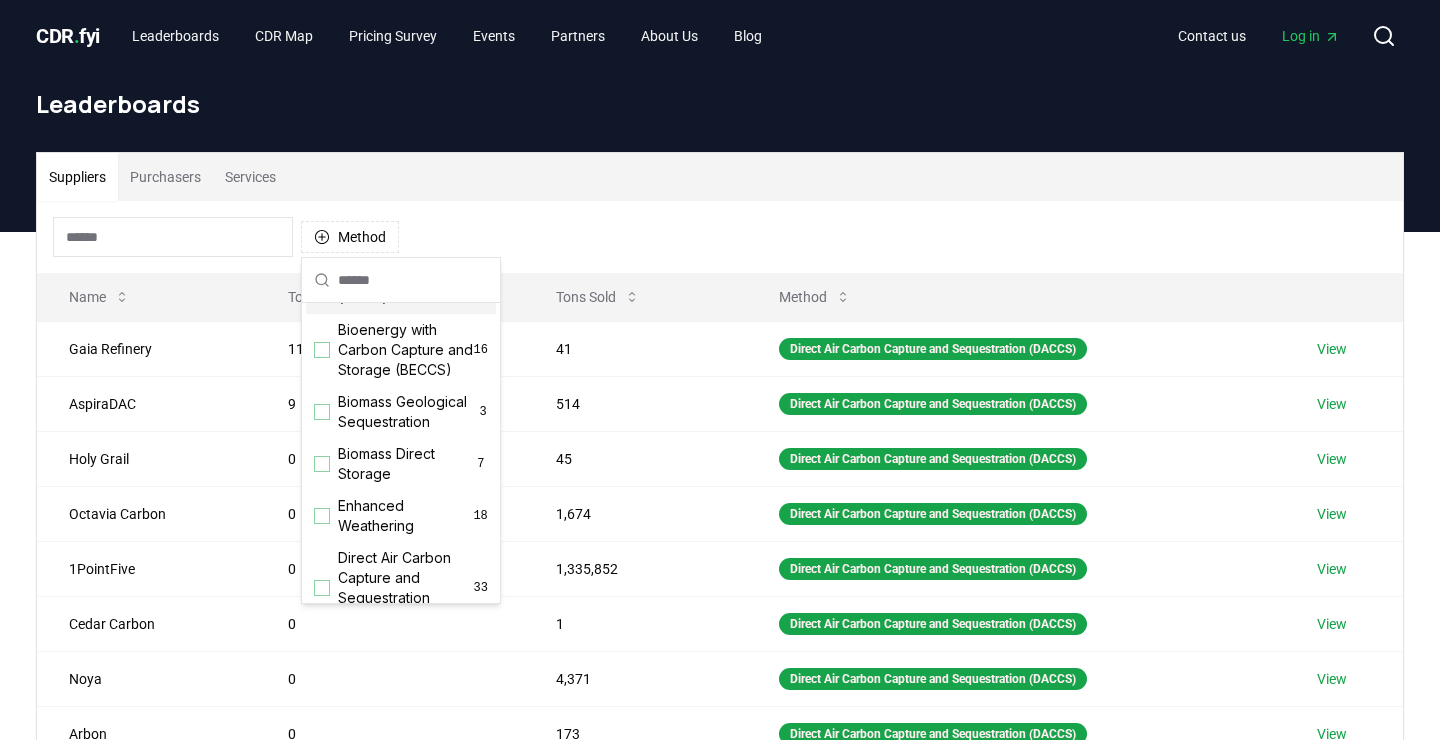 scroll, scrollTop: 382, scrollLeft: 0, axis: vertical 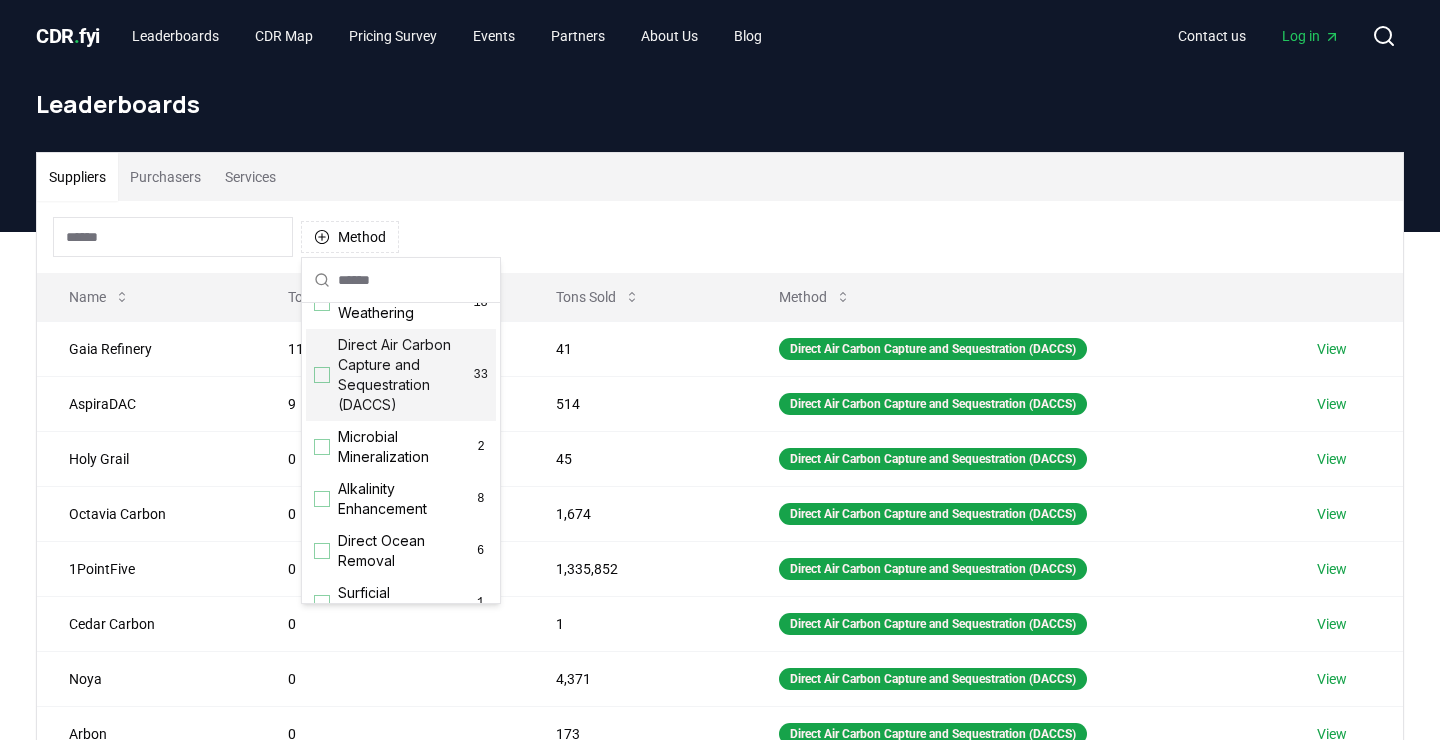 click on "Method" at bounding box center (720, 237) 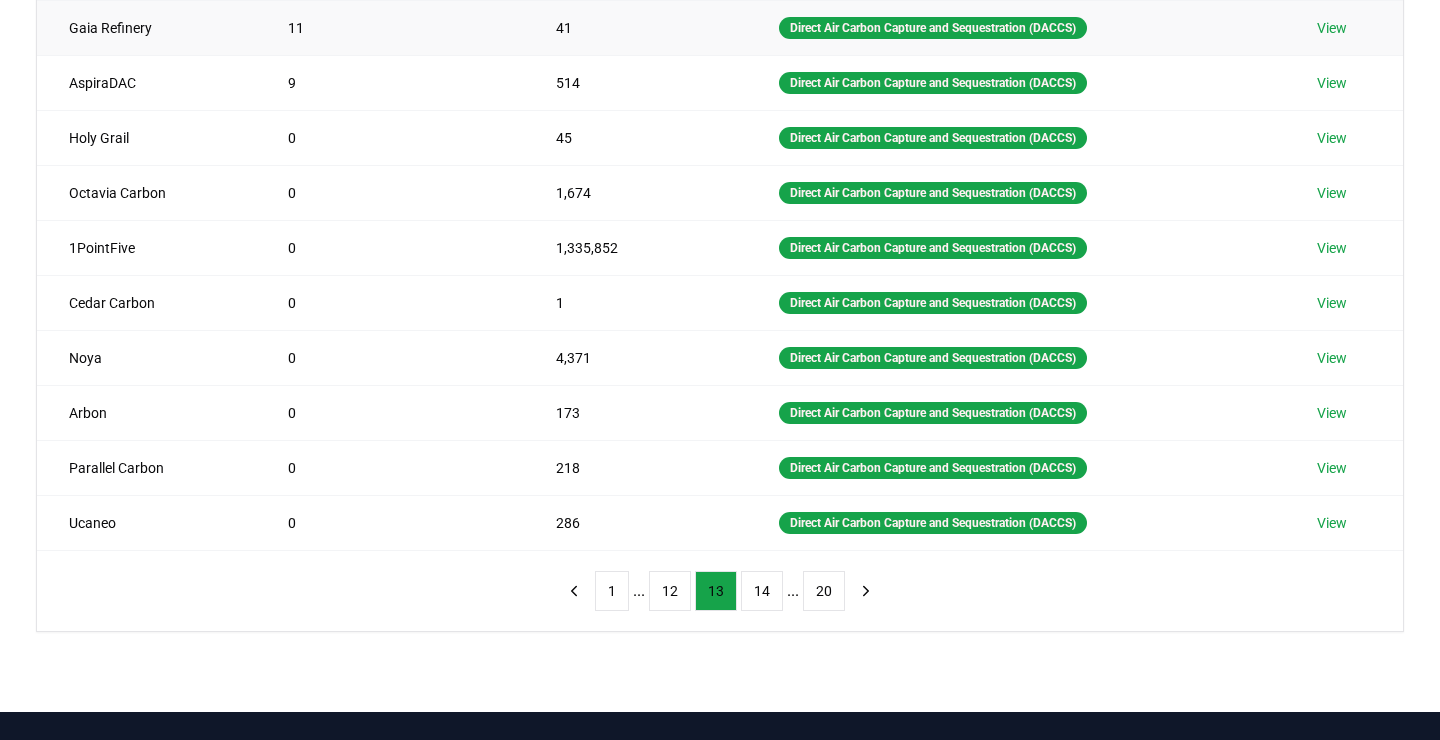 scroll, scrollTop: 323, scrollLeft: 0, axis: vertical 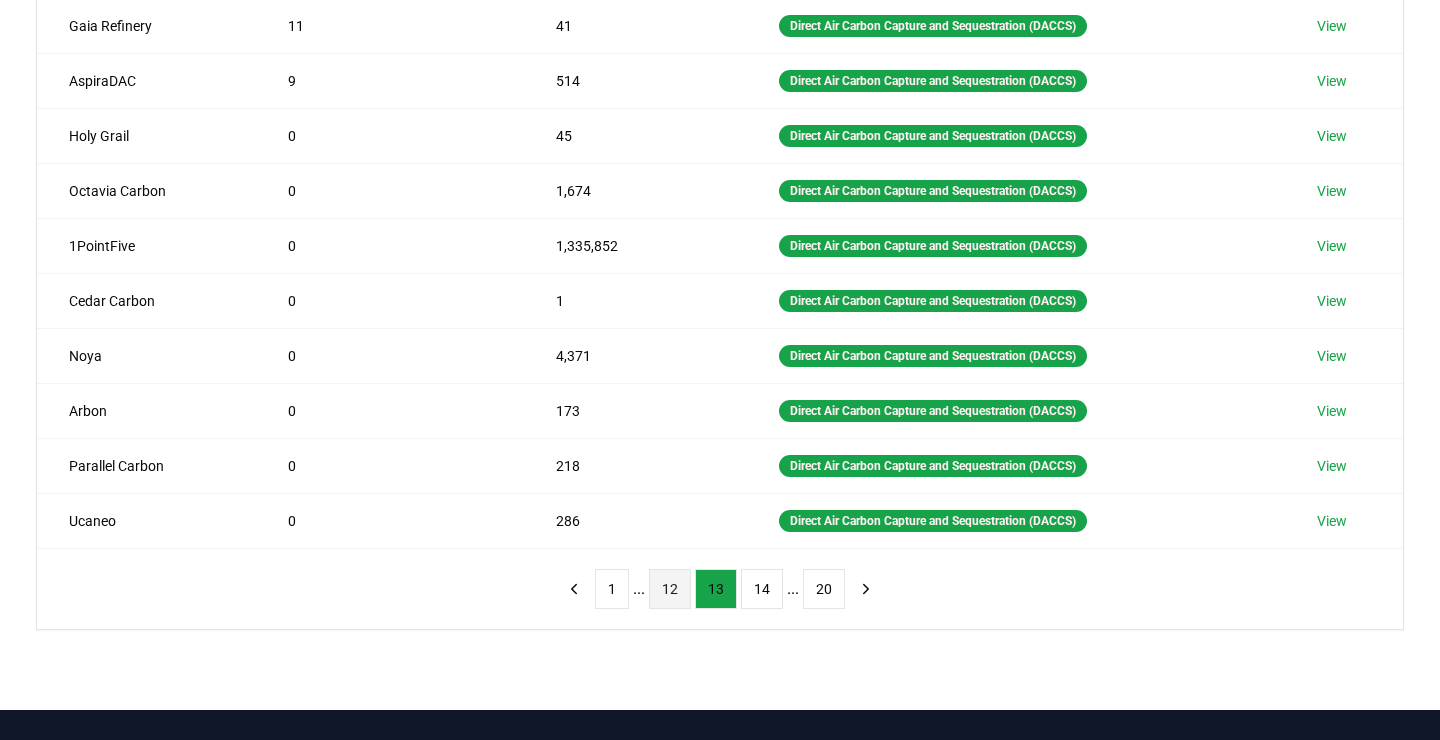 click on "12" at bounding box center [670, 589] 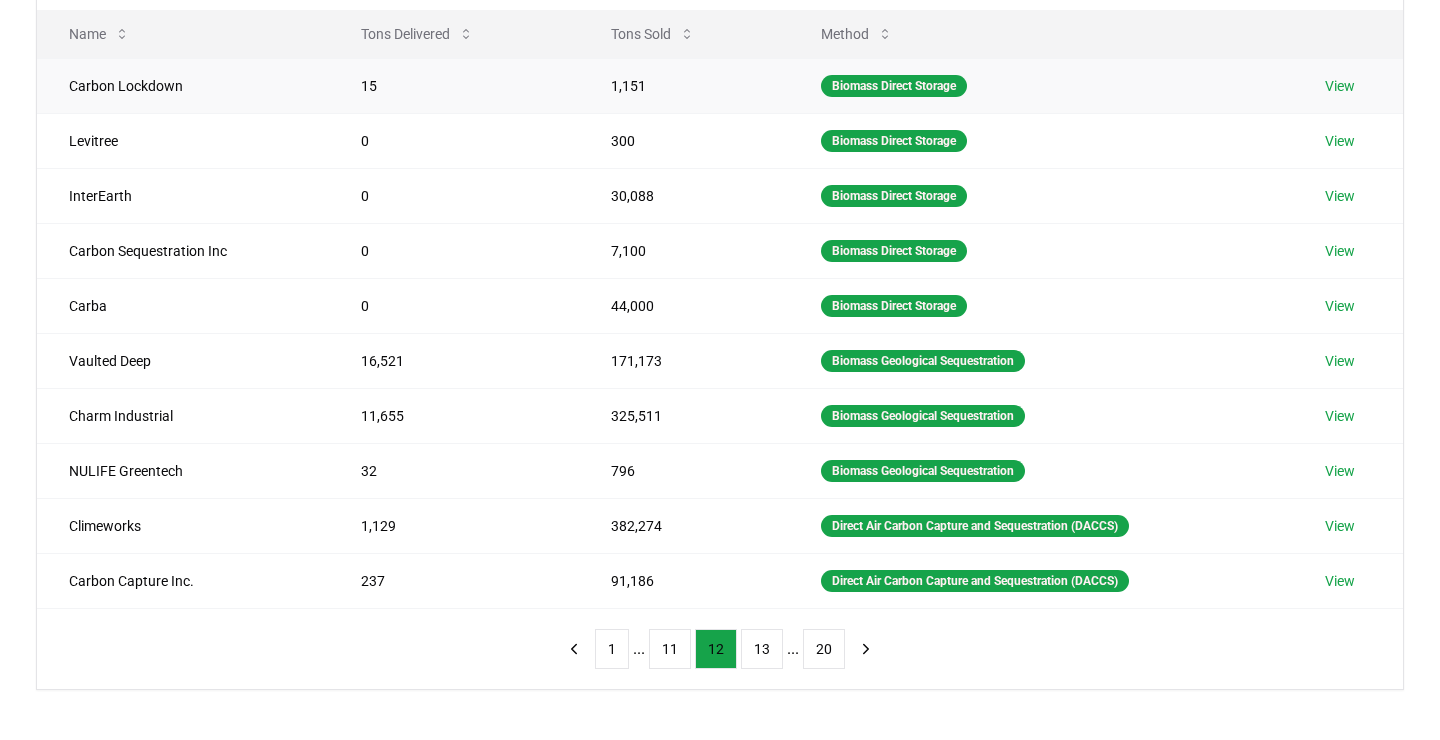 scroll, scrollTop: 264, scrollLeft: 0, axis: vertical 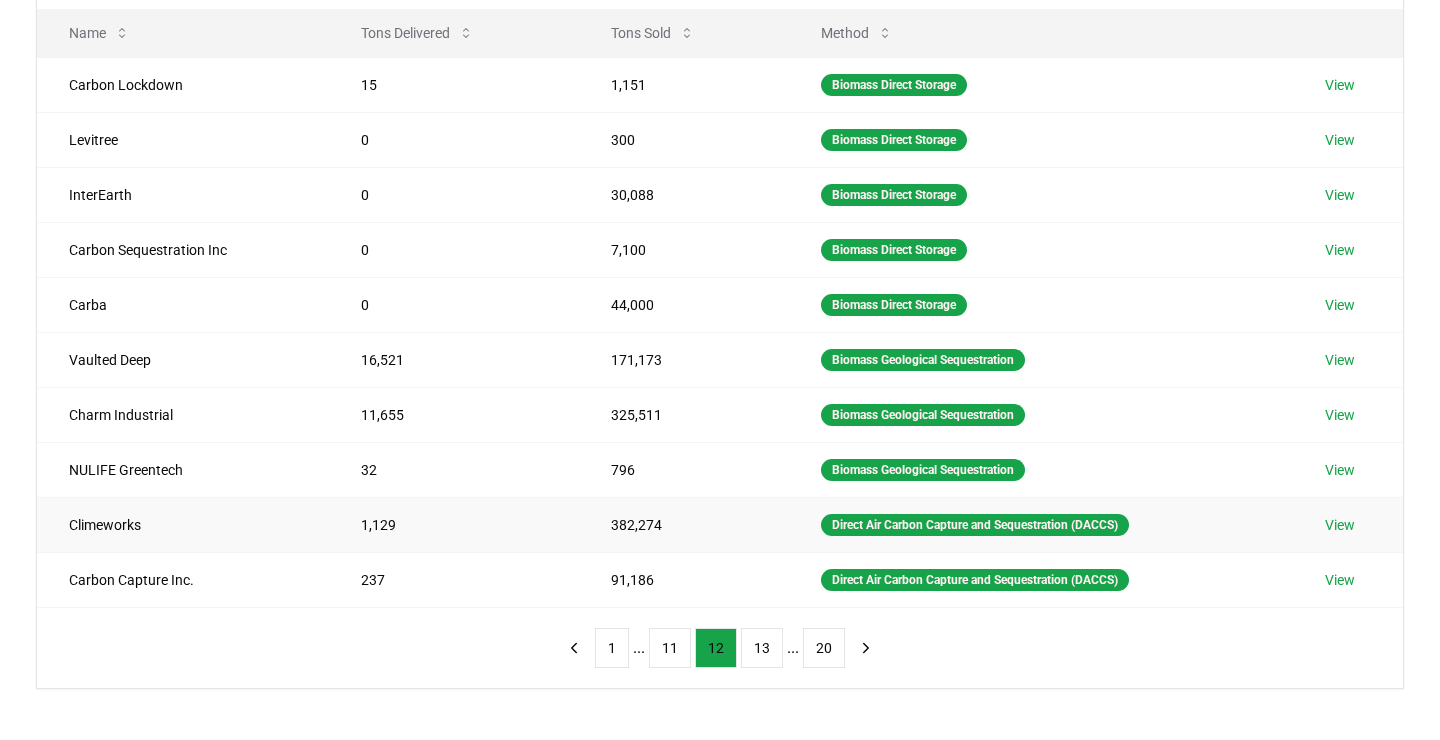 click on "View" at bounding box center [1340, 525] 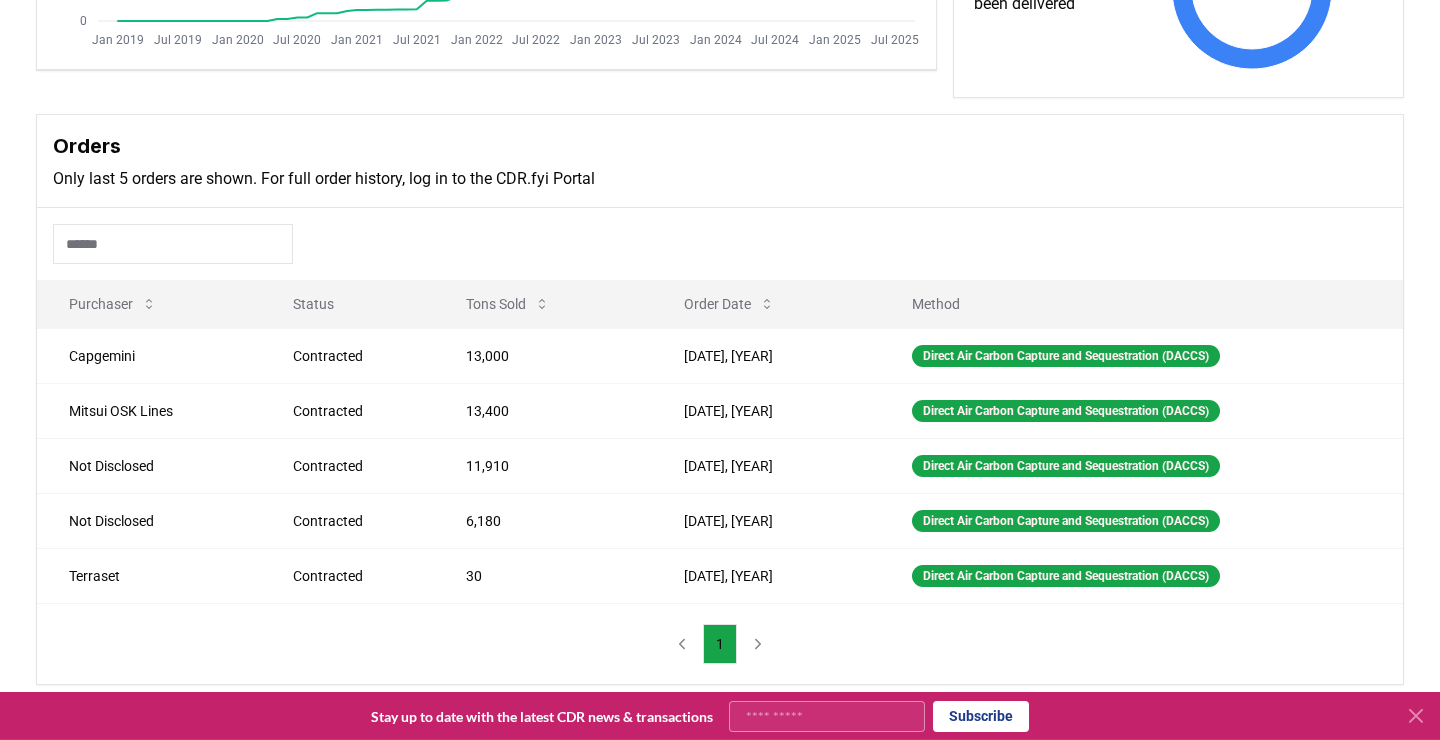 scroll, scrollTop: 508, scrollLeft: 0, axis: vertical 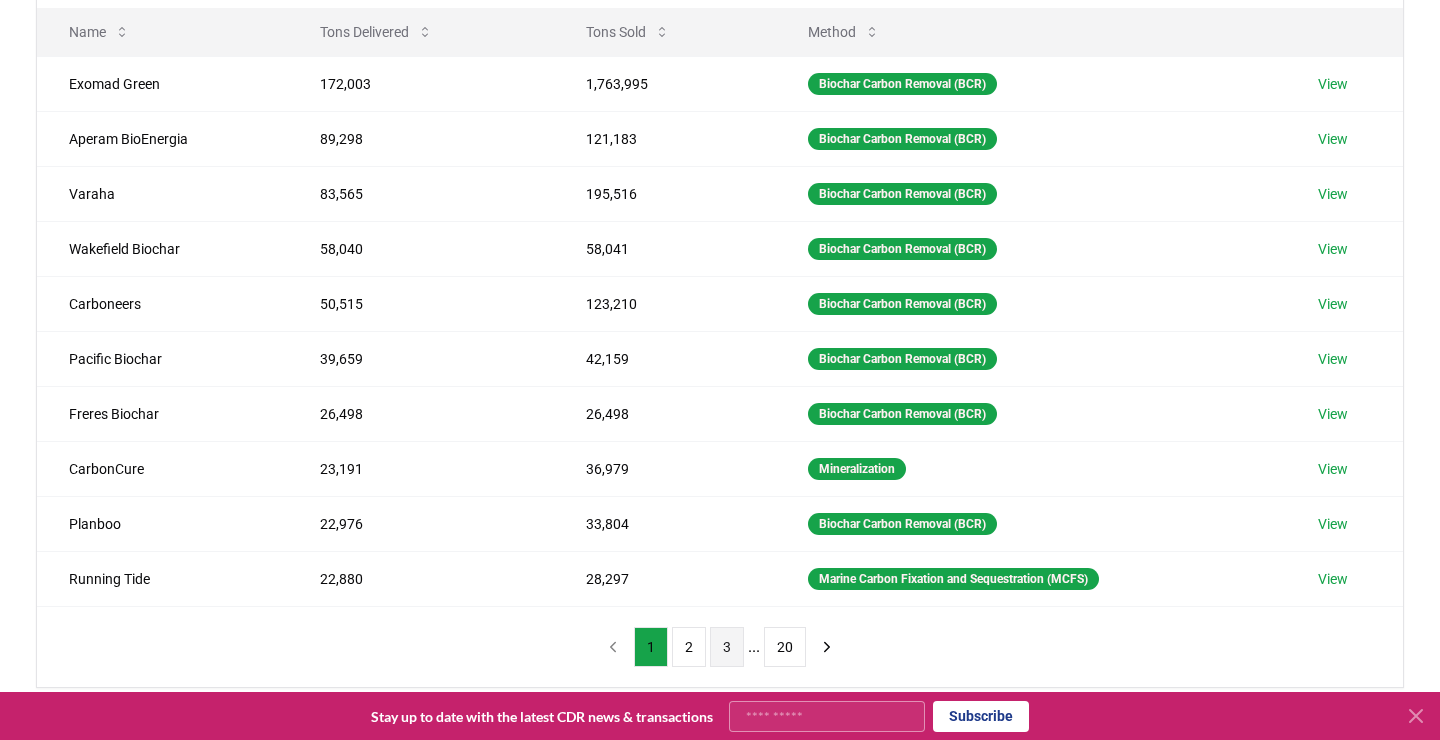 click on "3" at bounding box center (727, 647) 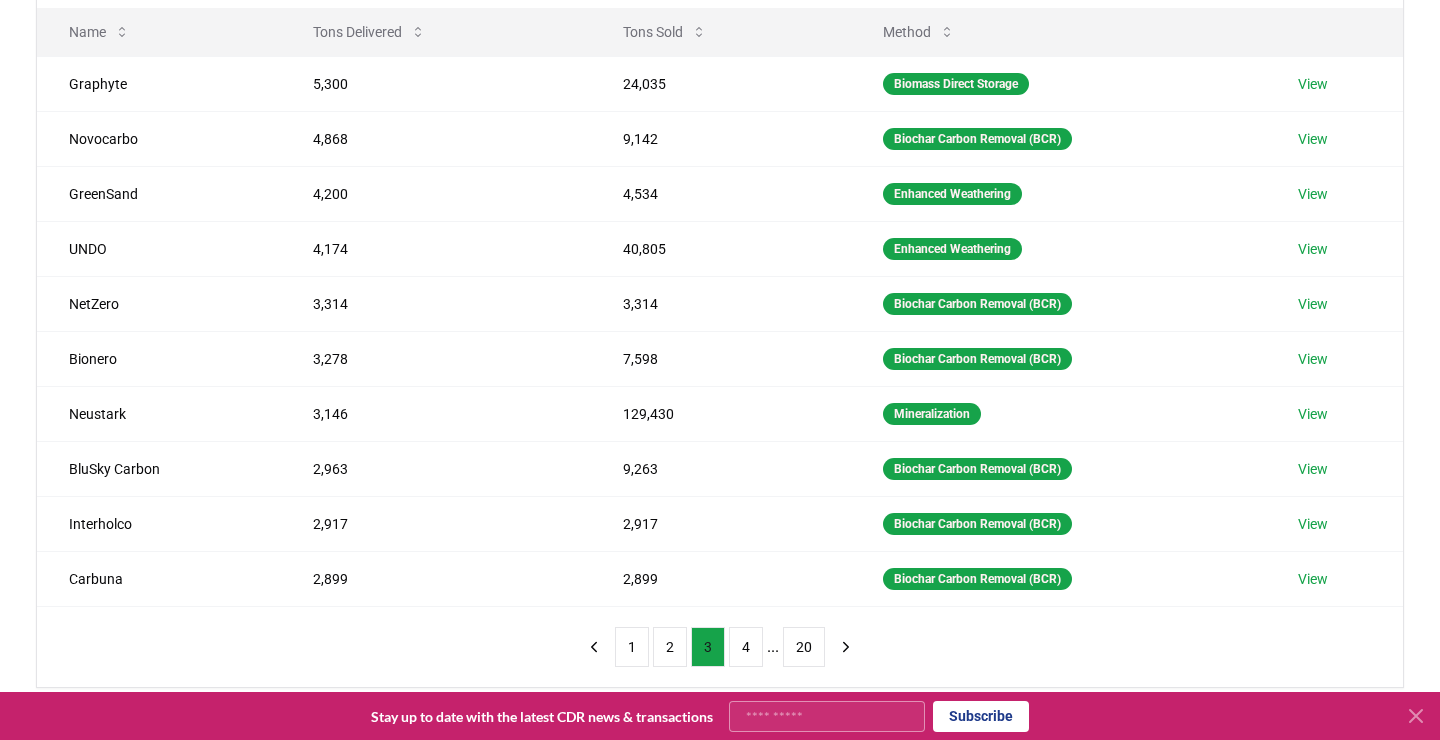click on "4" at bounding box center [746, 647] 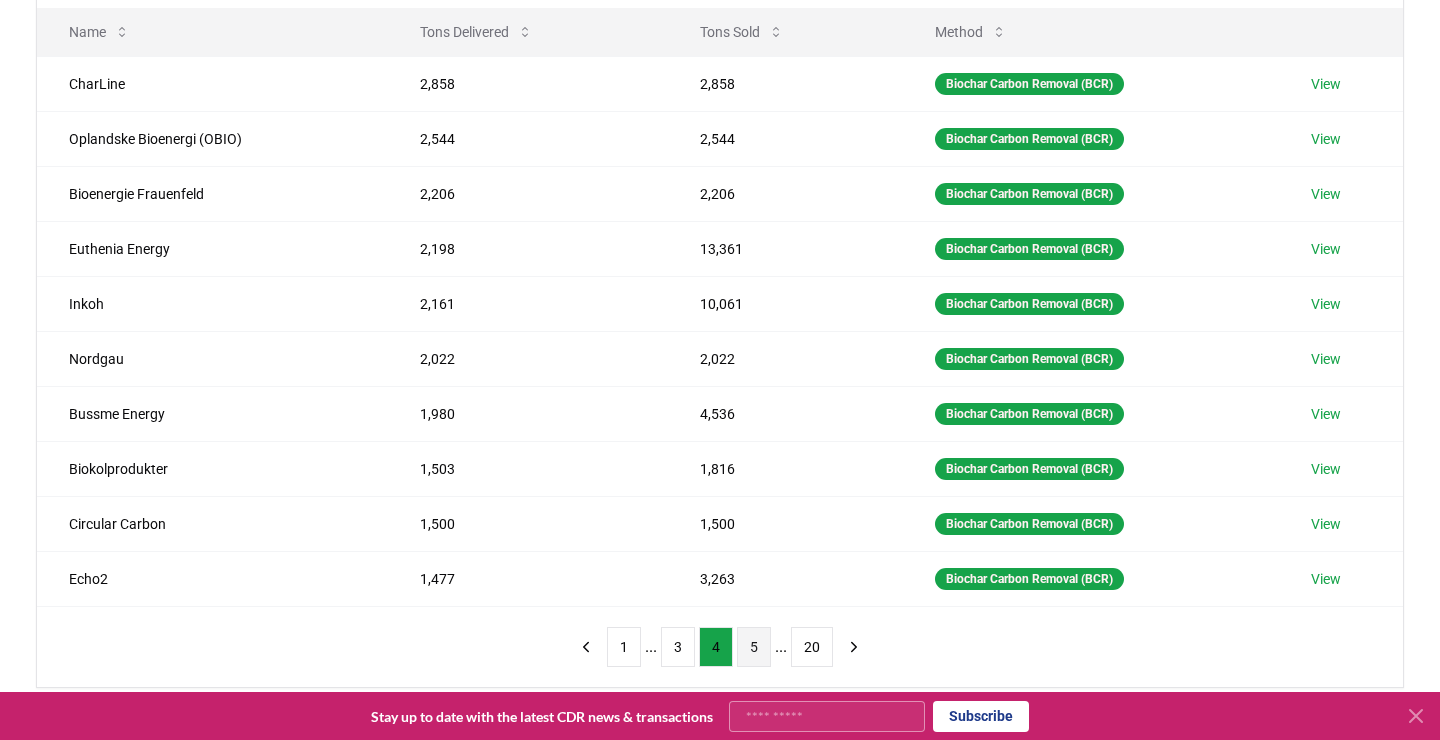 click on "5" at bounding box center [754, 647] 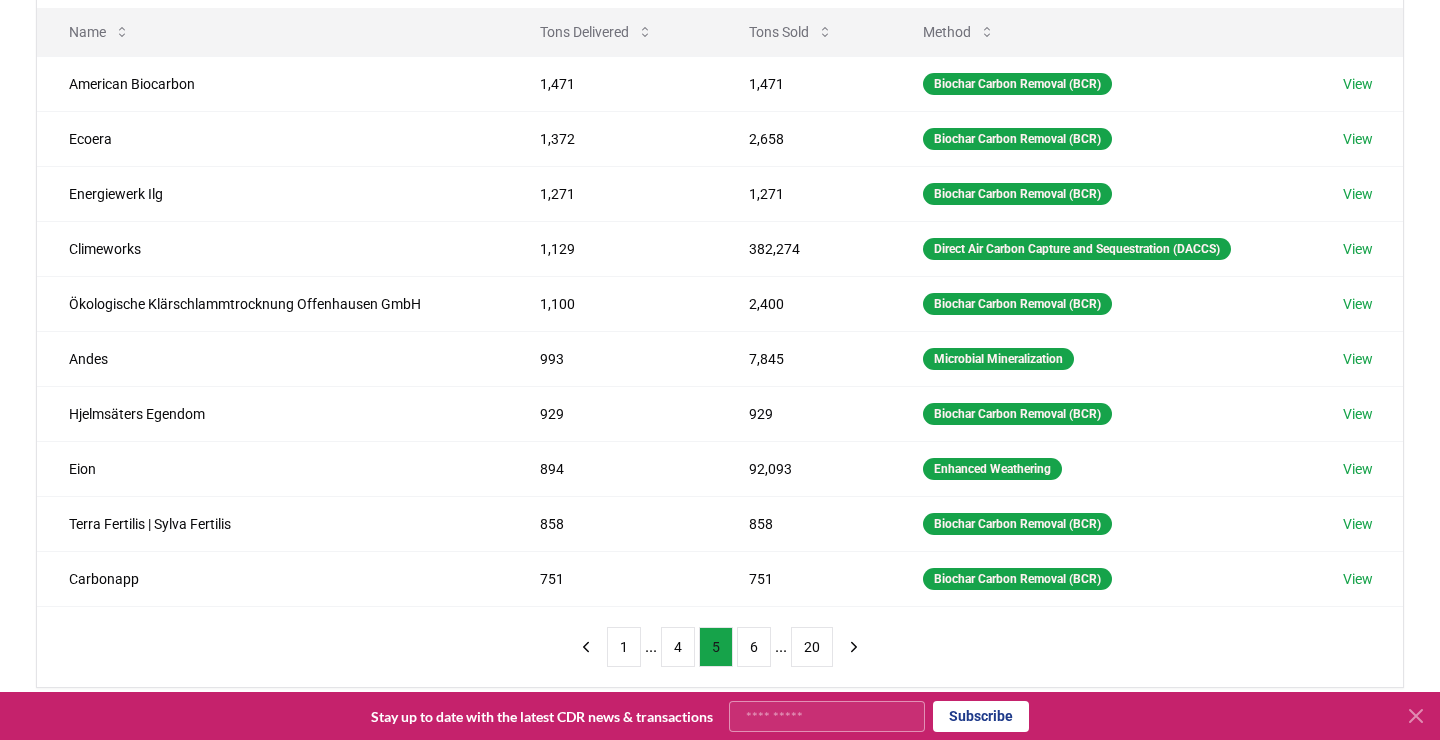 click on "6" at bounding box center [754, 647] 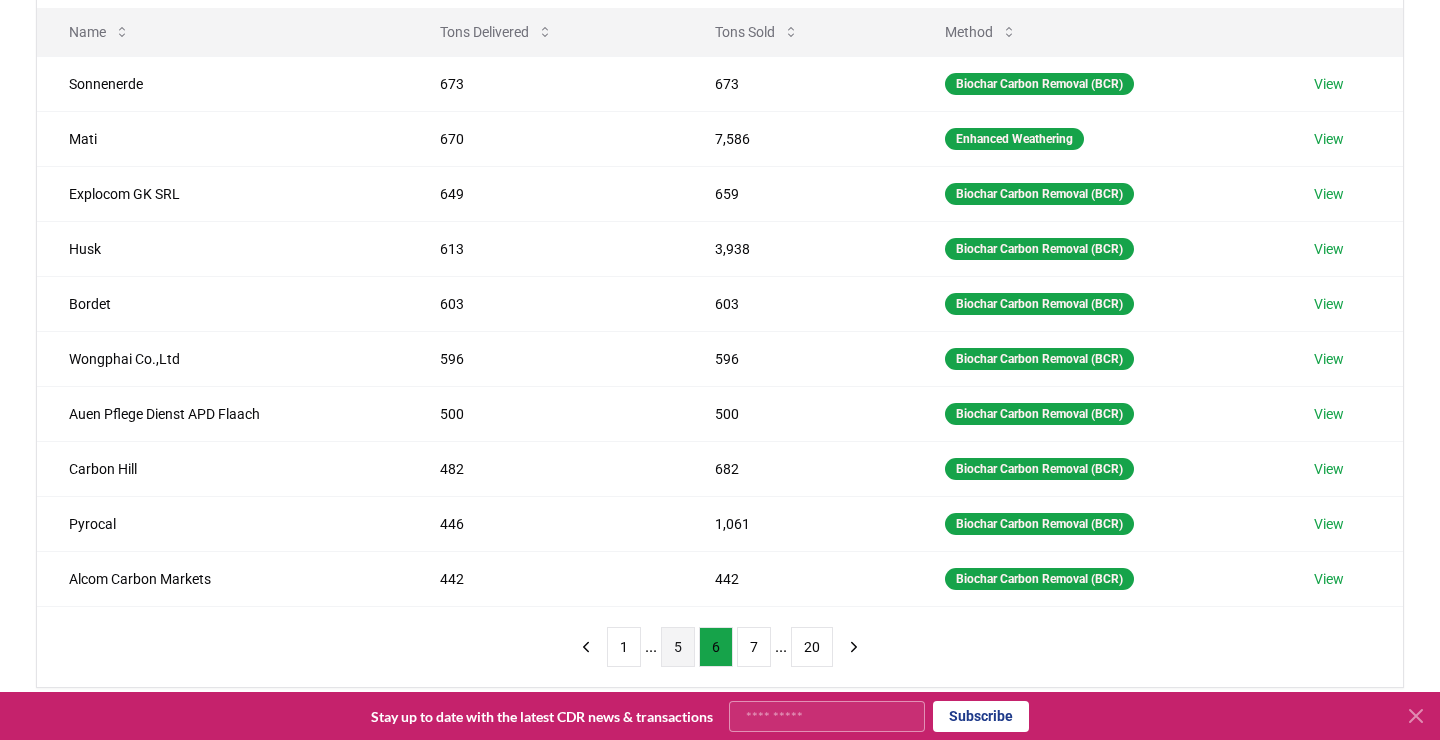 click on "7" at bounding box center (754, 647) 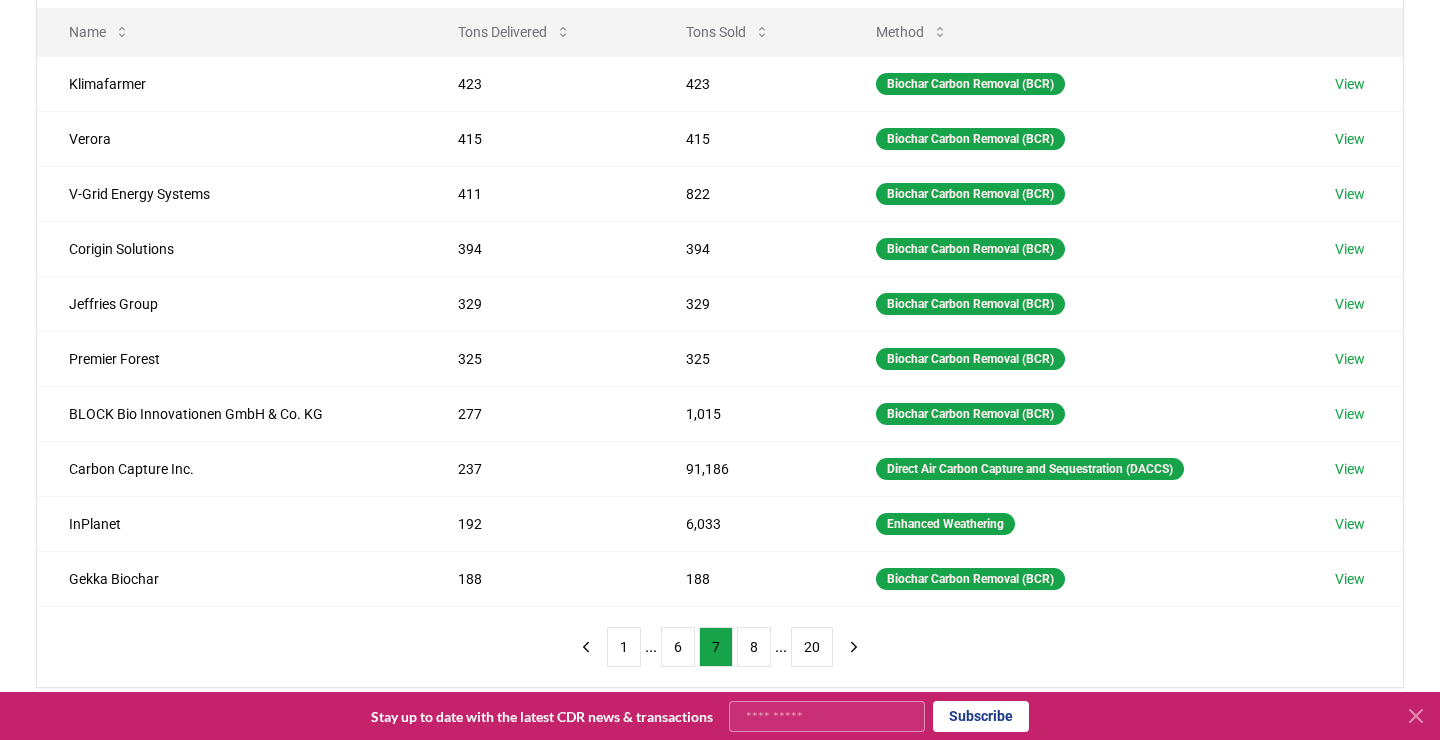 click on "8" at bounding box center (754, 647) 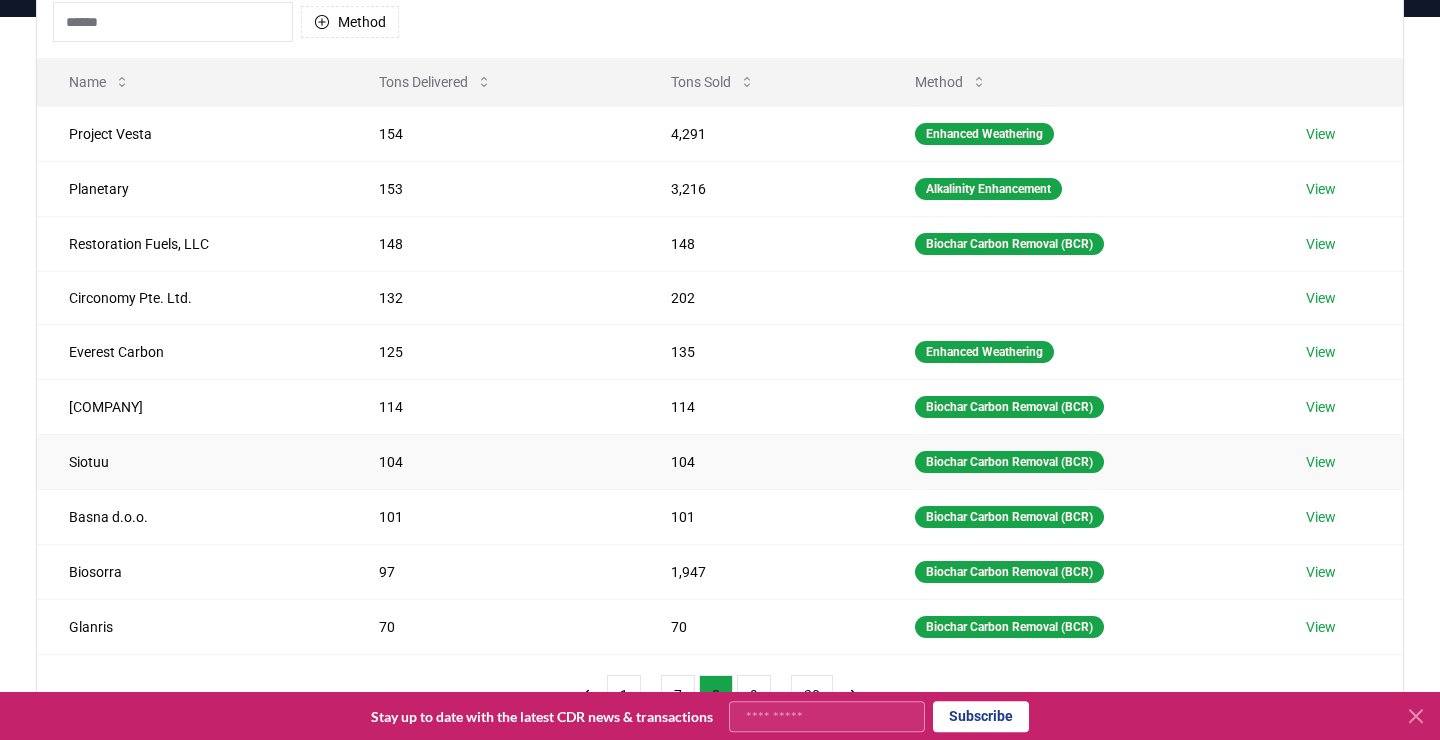 scroll, scrollTop: 0, scrollLeft: 0, axis: both 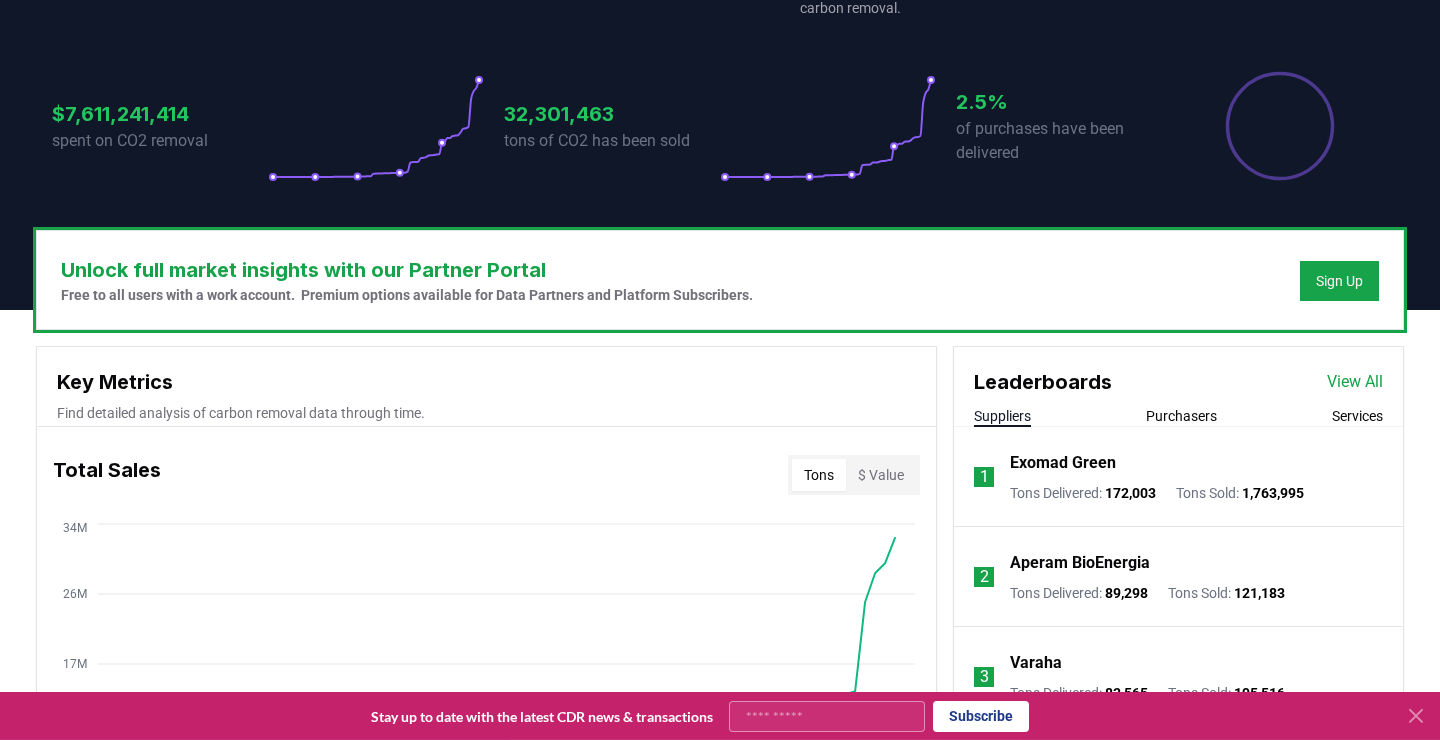 click on "Leaderboards View All" at bounding box center (1178, 372) 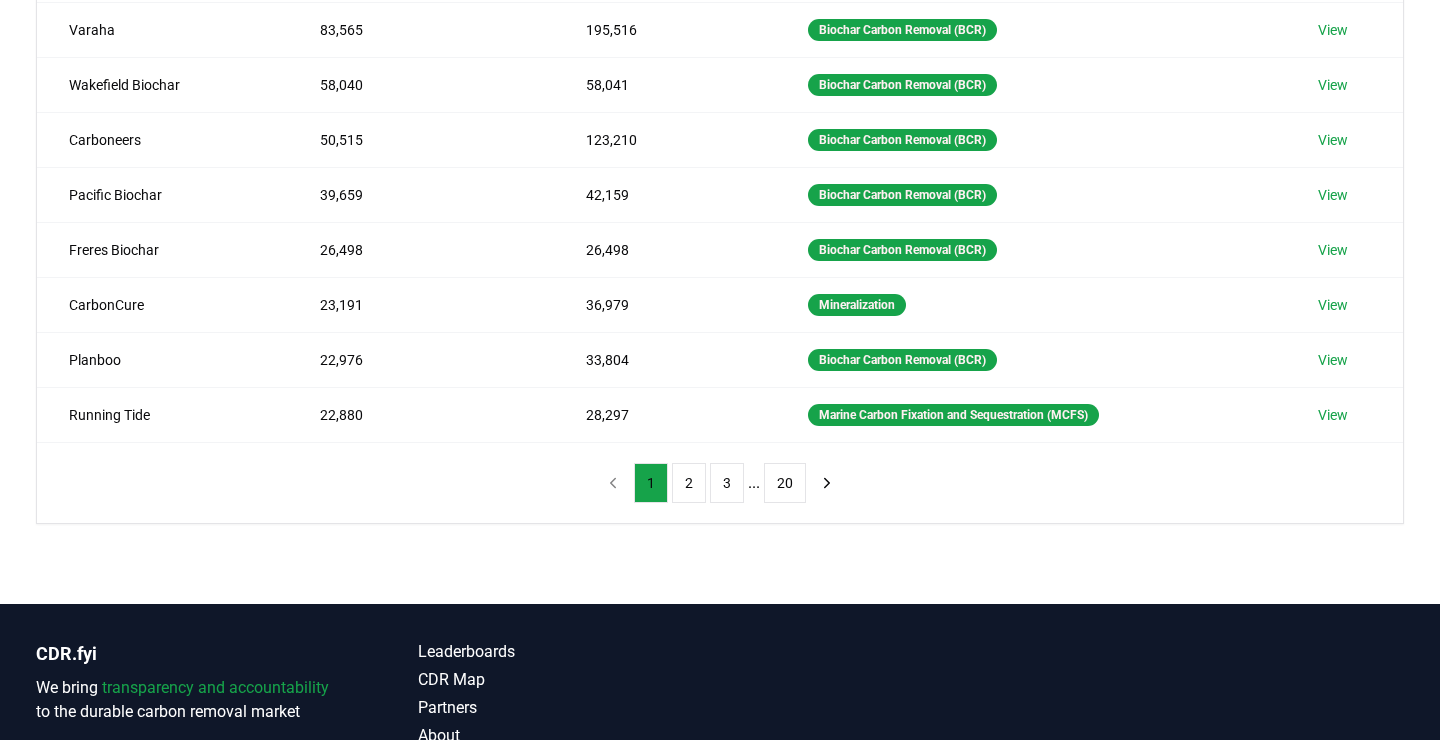 scroll, scrollTop: 585, scrollLeft: 0, axis: vertical 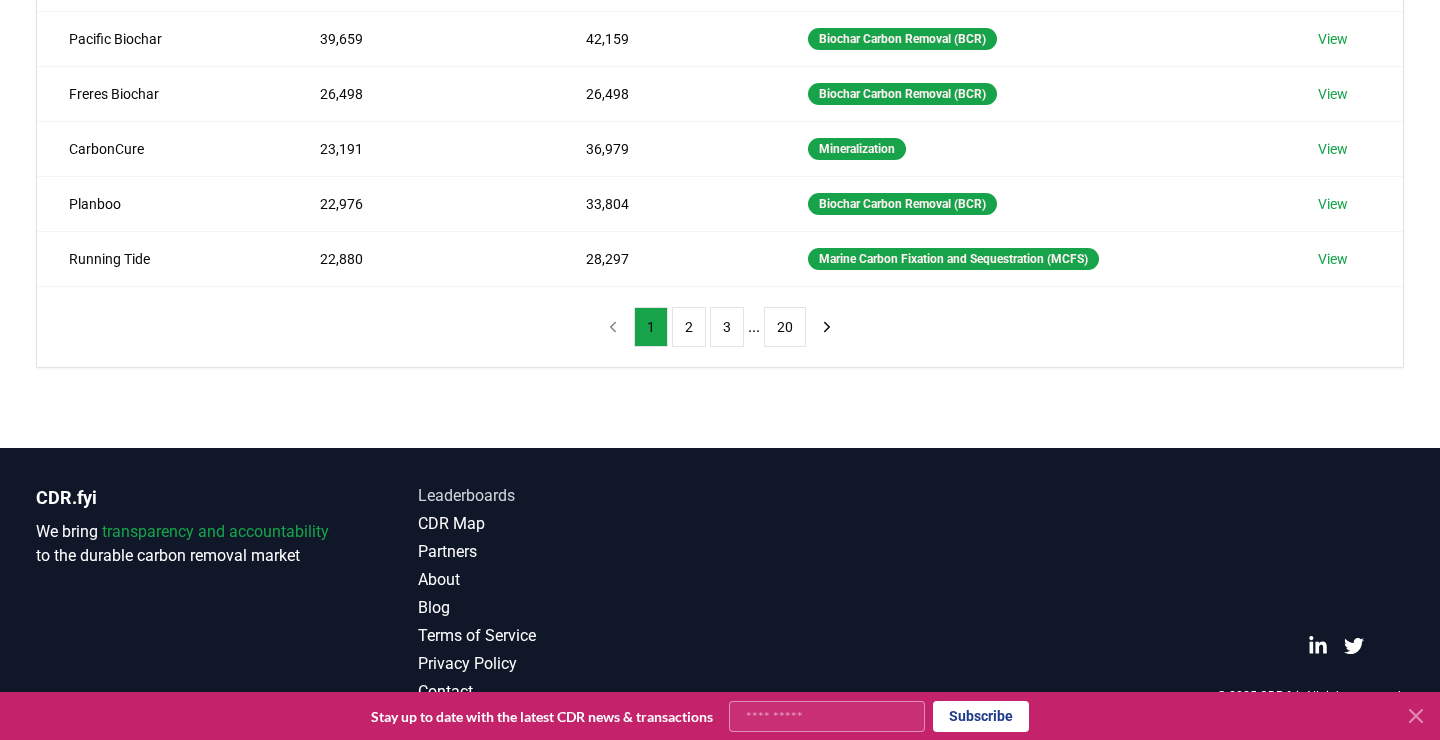 click on "Leaderboards" at bounding box center (569, 496) 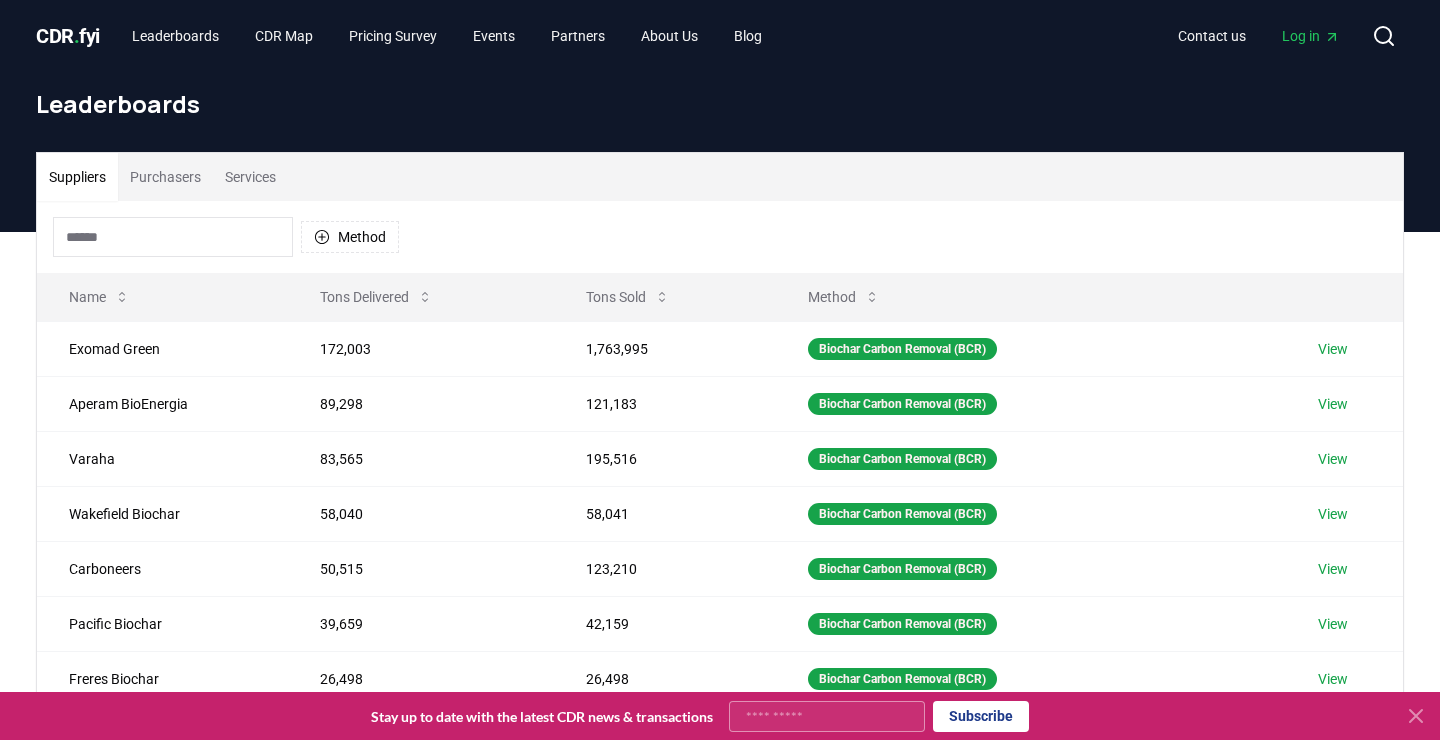 click at bounding box center (173, 237) 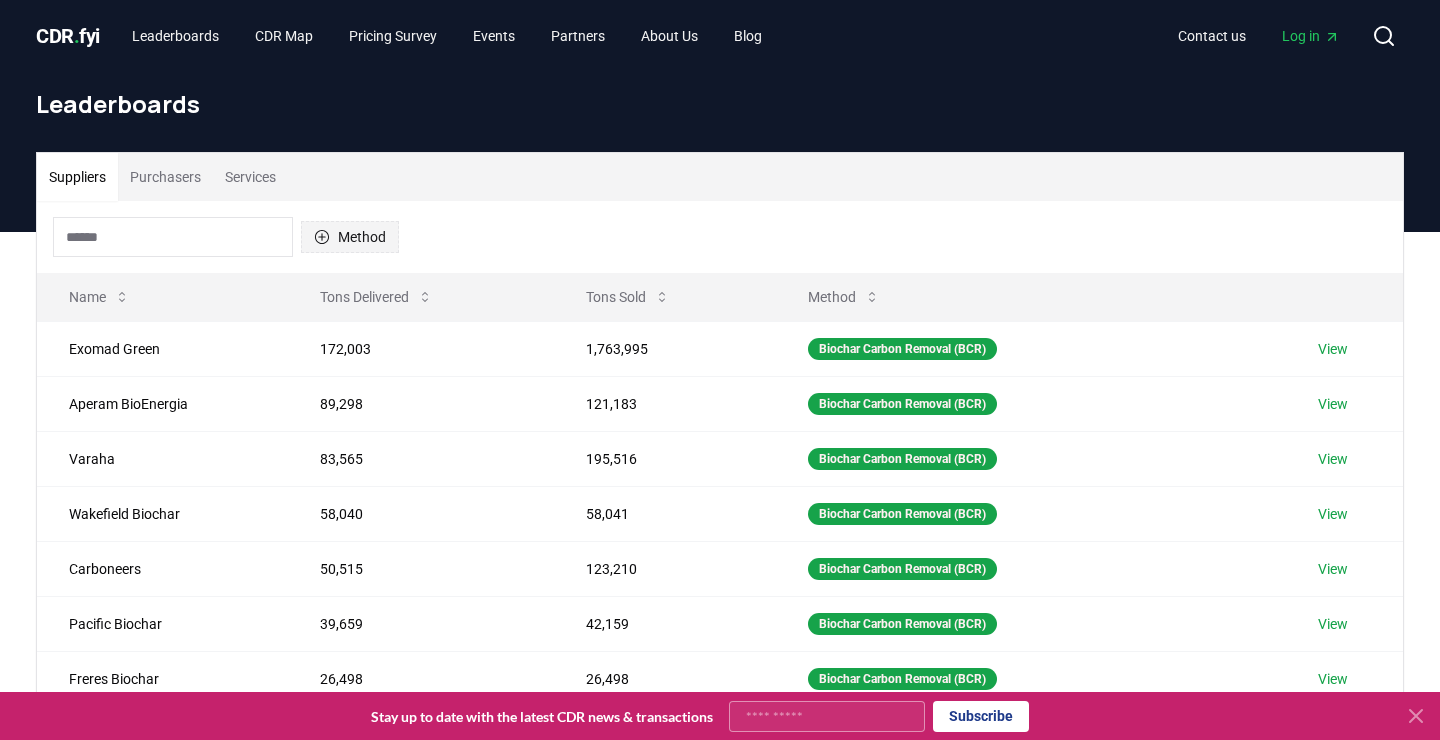 click on "Method" at bounding box center [350, 237] 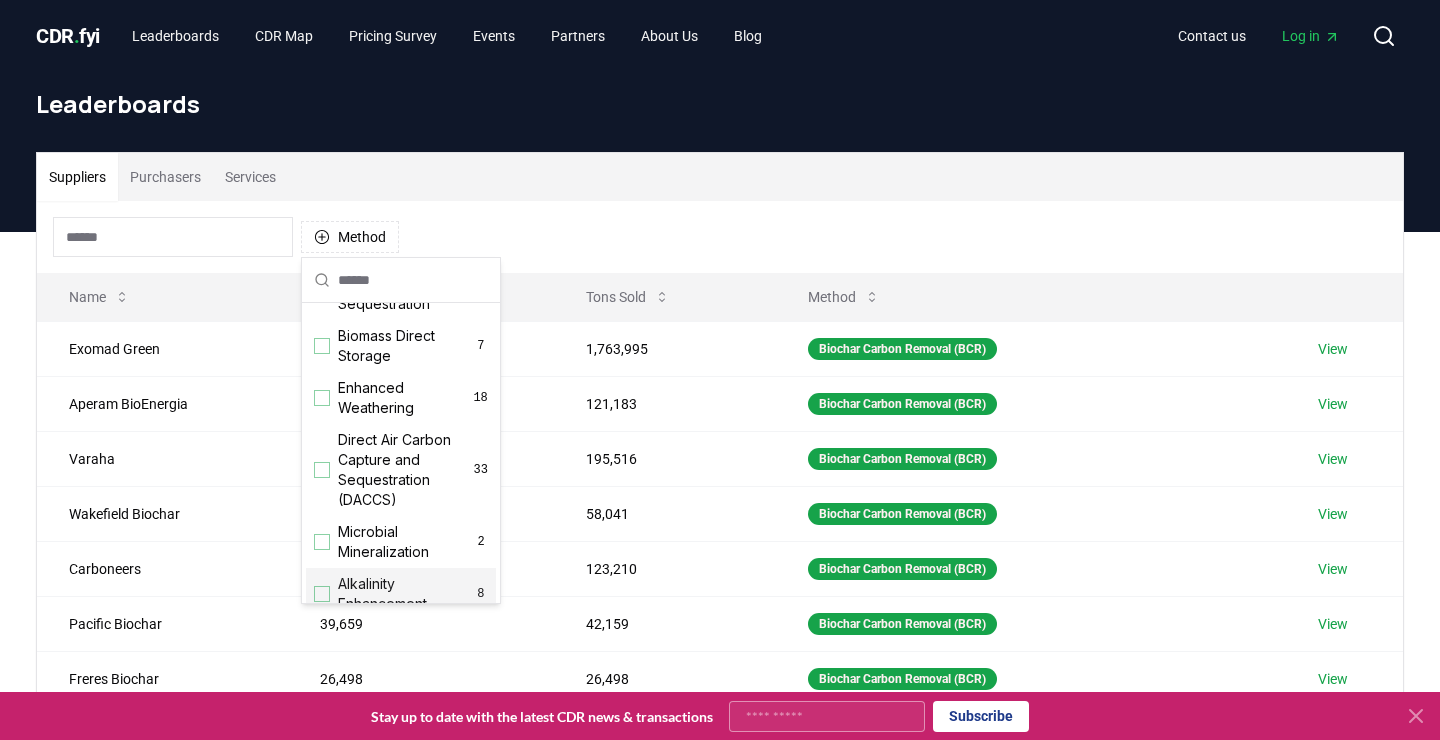 scroll, scrollTop: 282, scrollLeft: 0, axis: vertical 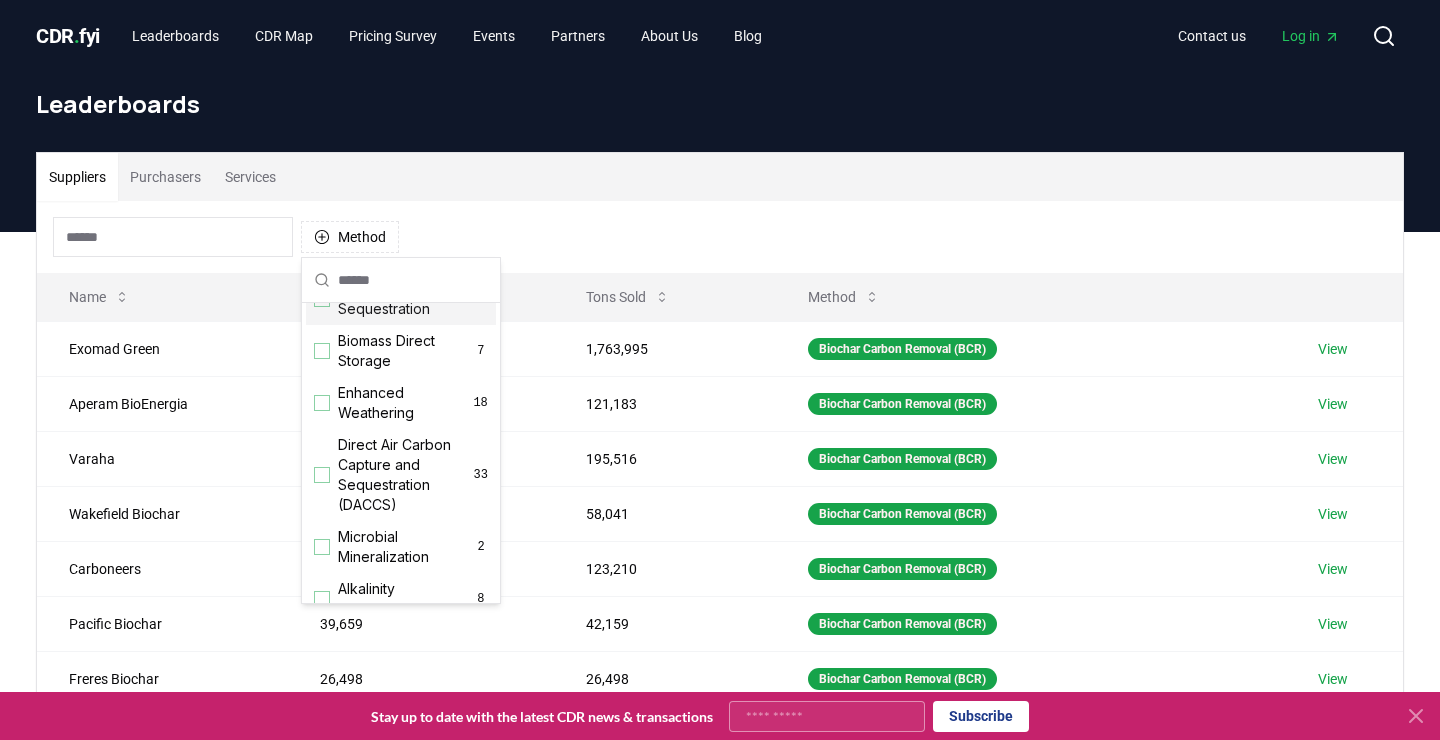 click on "Suppliers Purchasers Services" at bounding box center [720, 177] 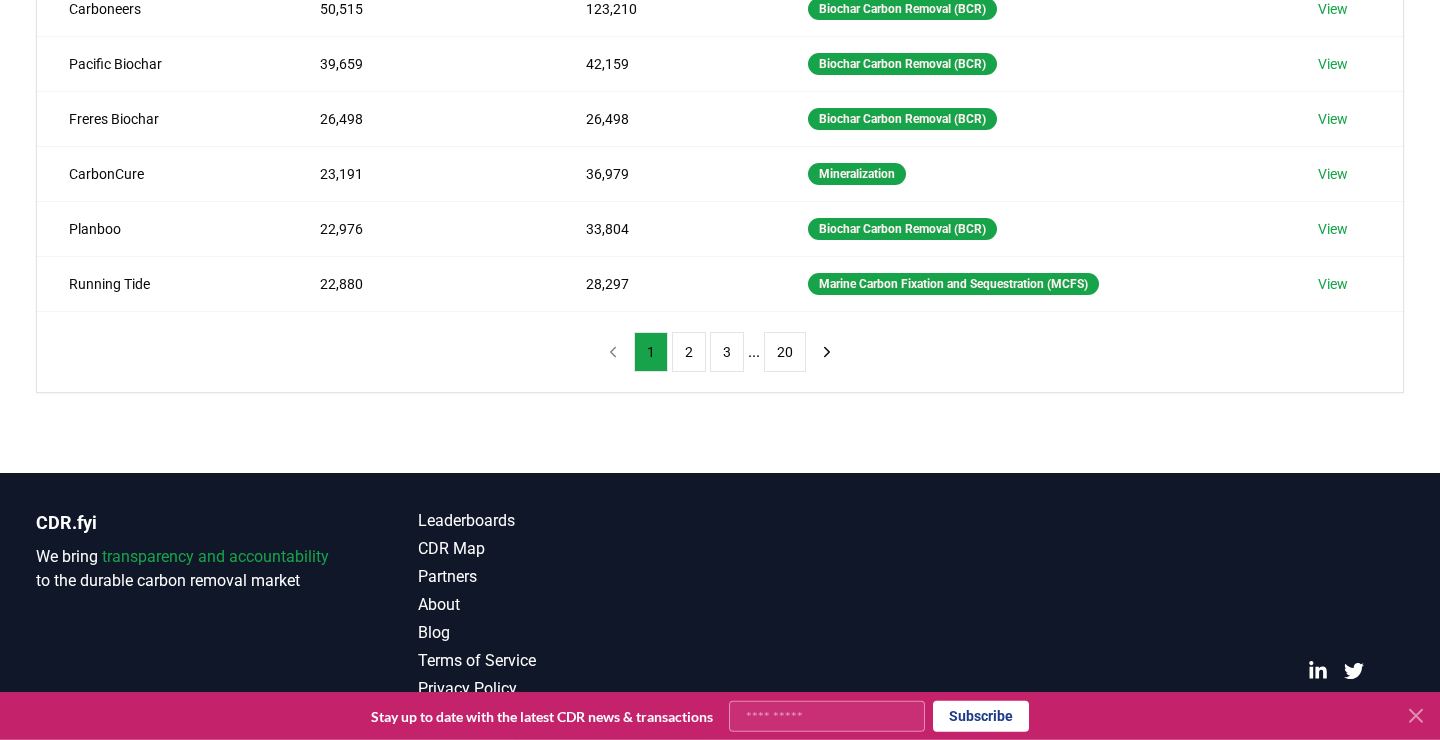 scroll, scrollTop: 562, scrollLeft: 0, axis: vertical 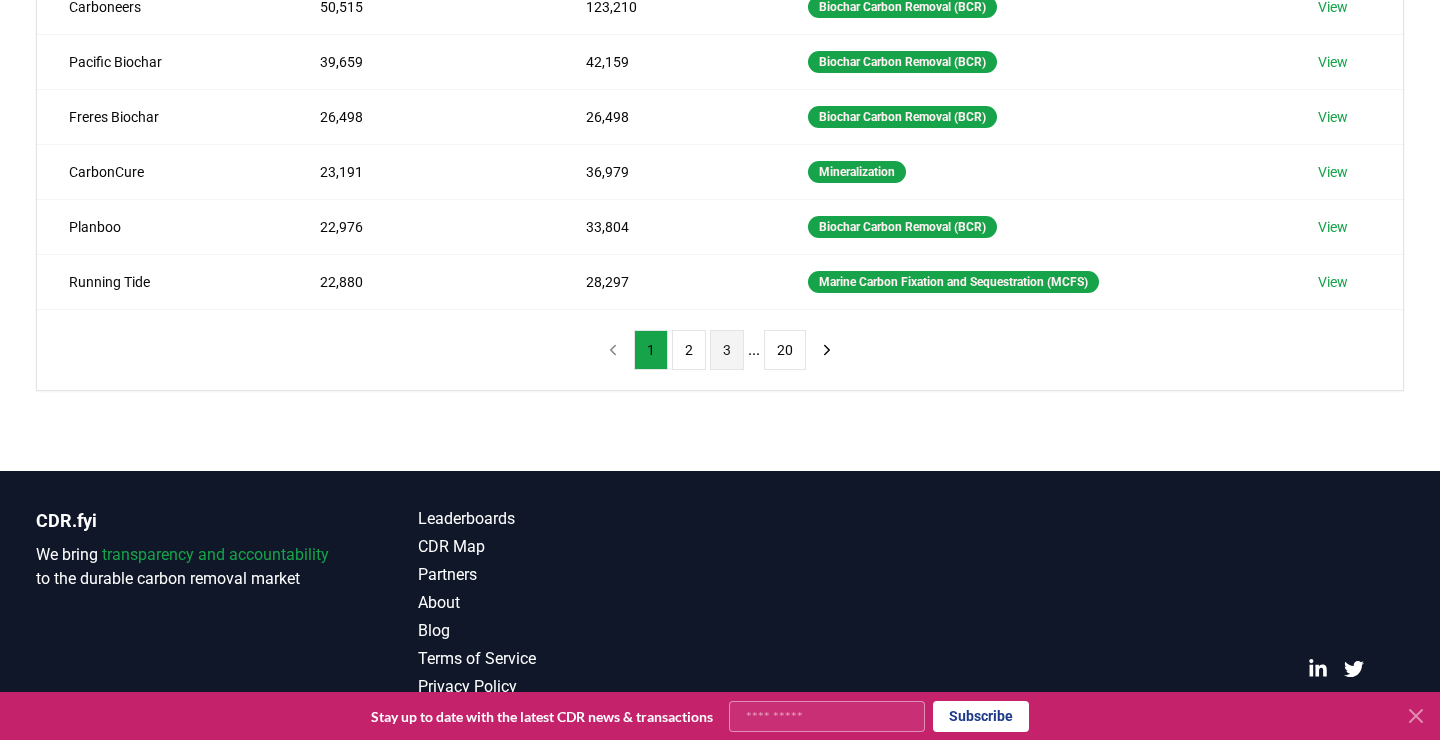 click on "3" at bounding box center [727, 350] 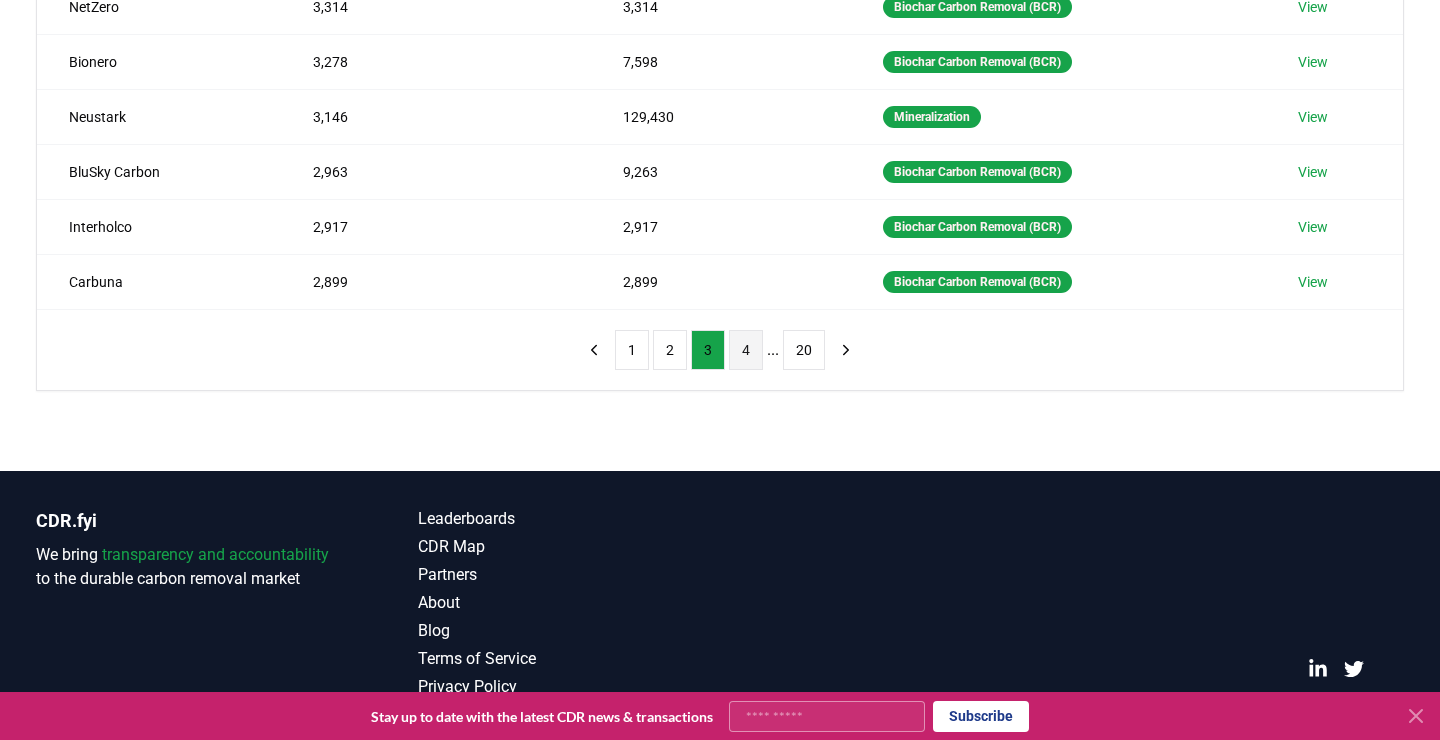 click on "4" at bounding box center (746, 350) 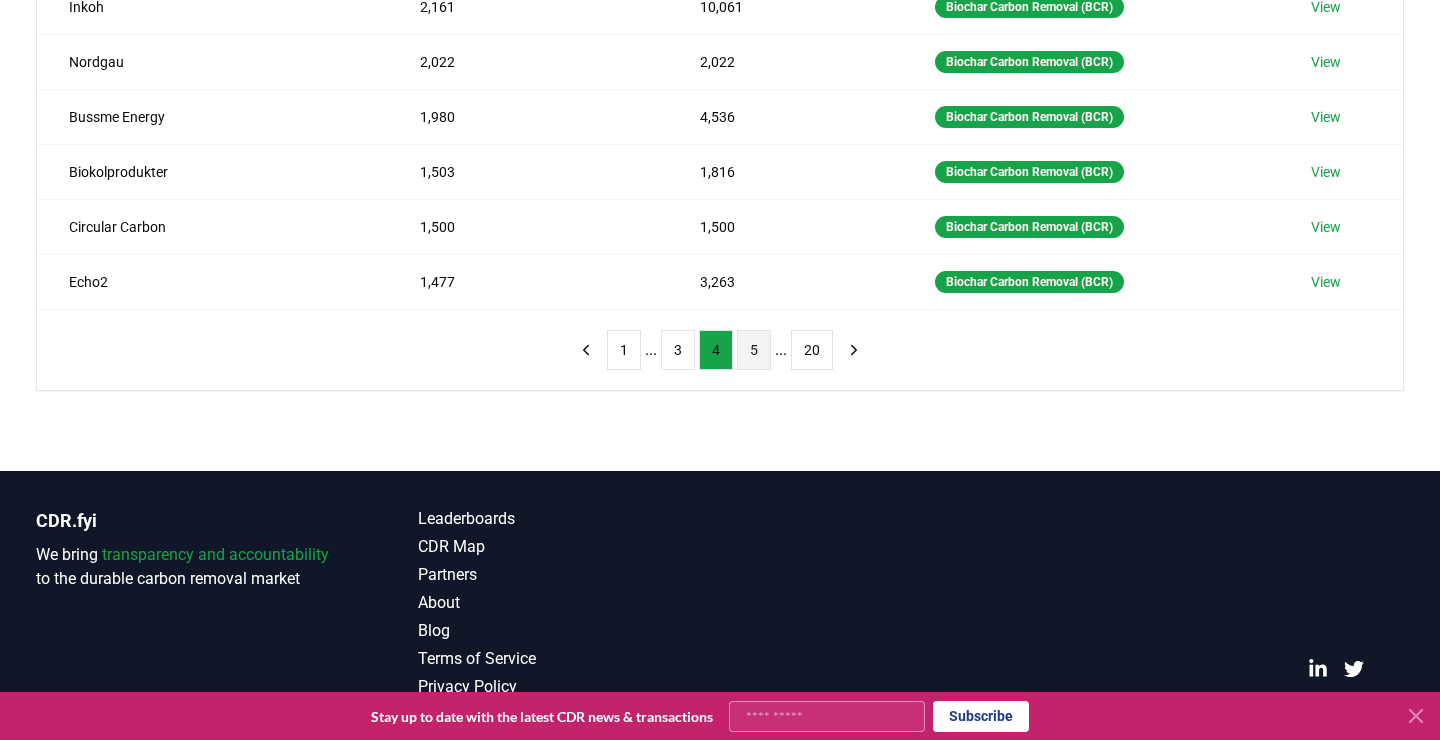 click on "5" at bounding box center [754, 350] 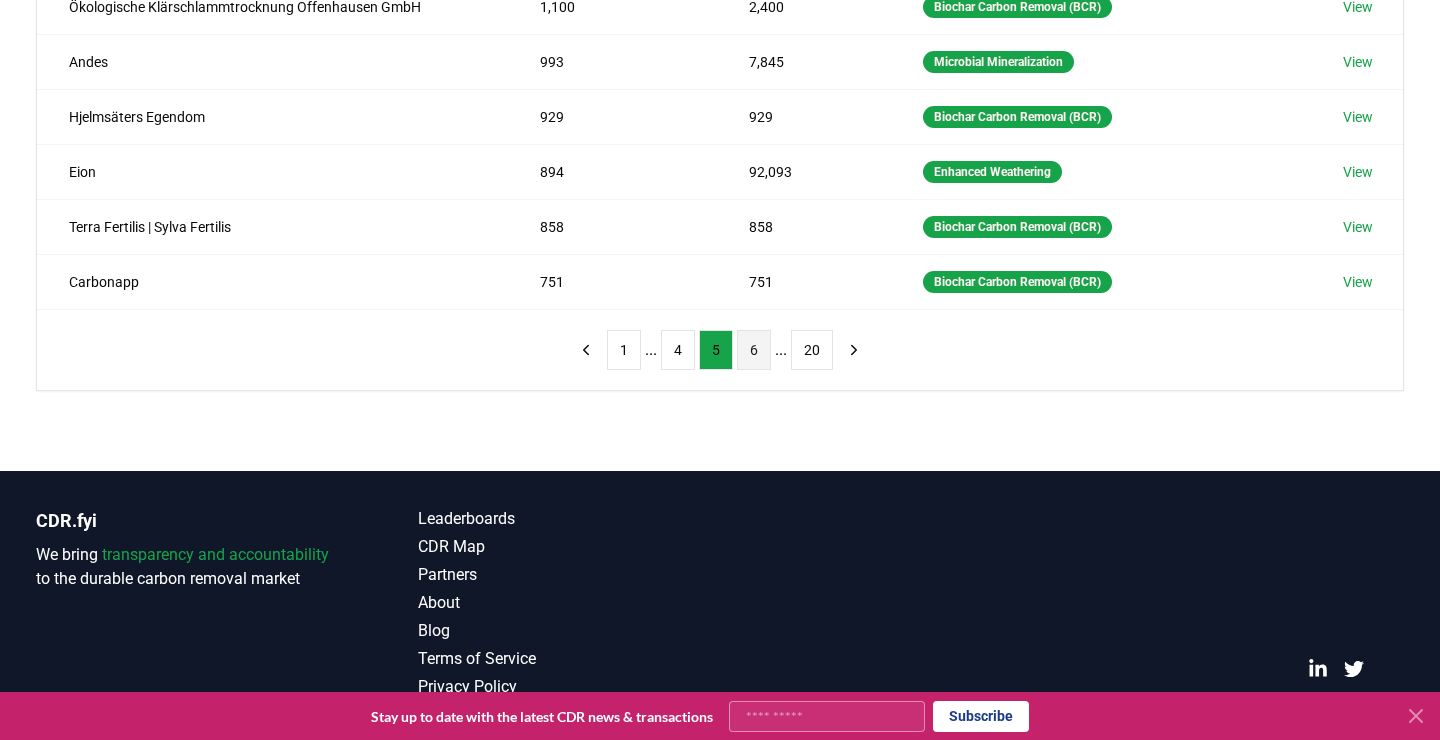 click on "6" at bounding box center [754, 350] 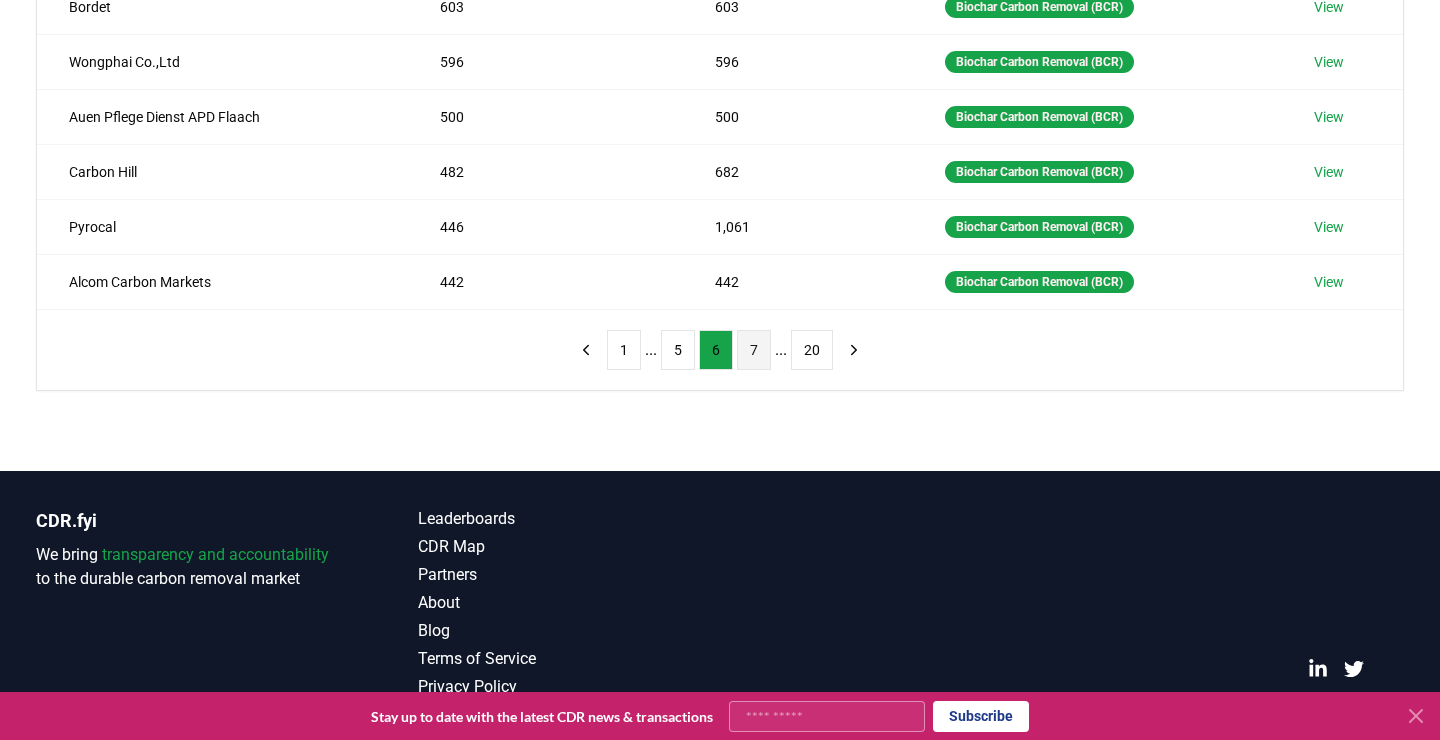 click on "7" at bounding box center [754, 350] 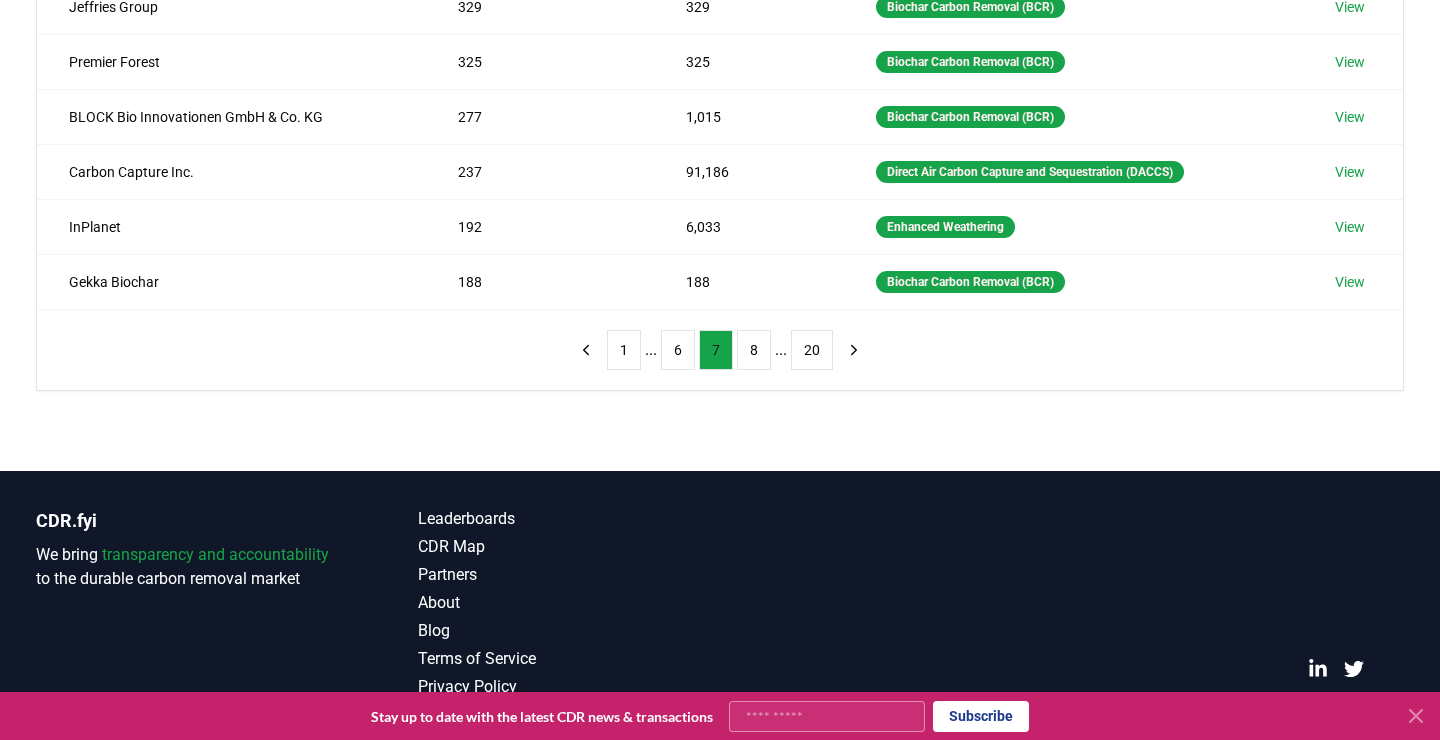 click on "8" at bounding box center [754, 350] 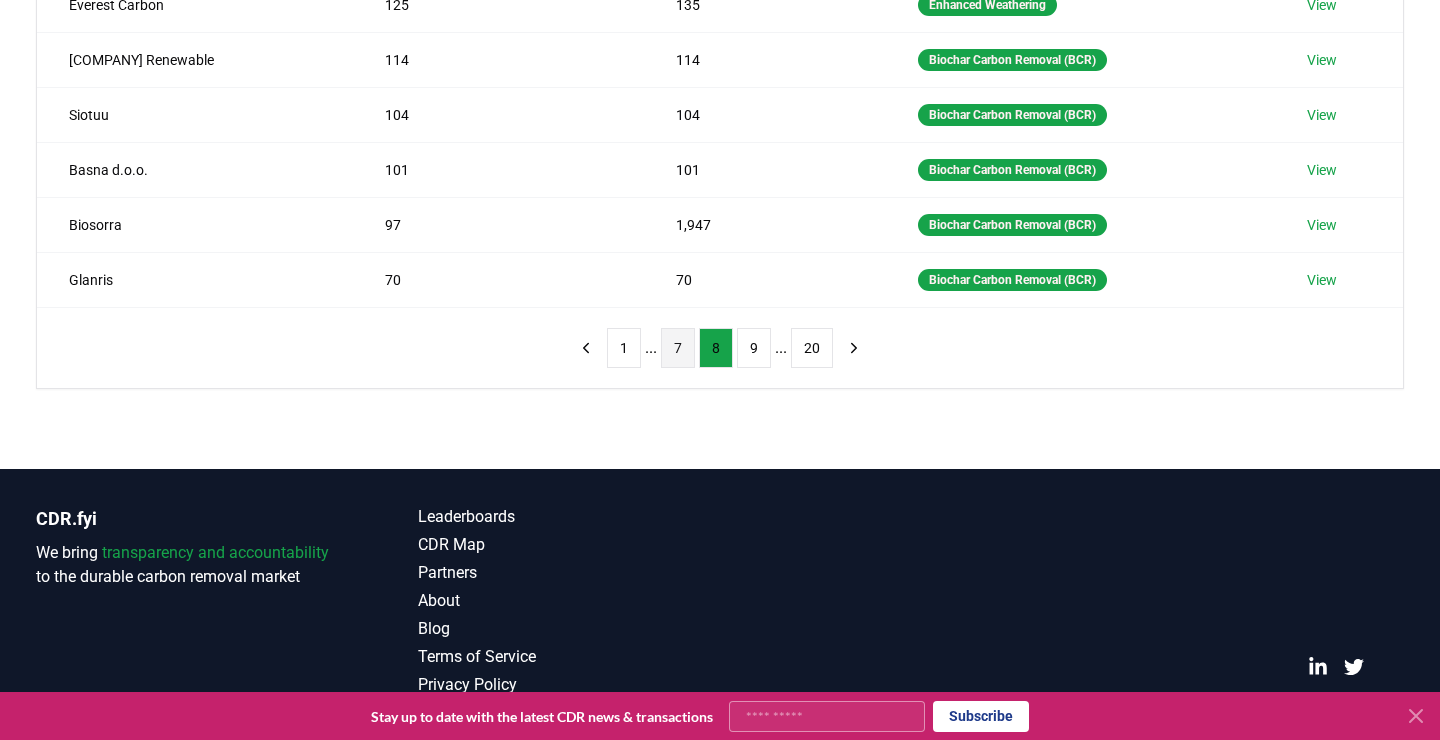 click on "9" at bounding box center (754, 348) 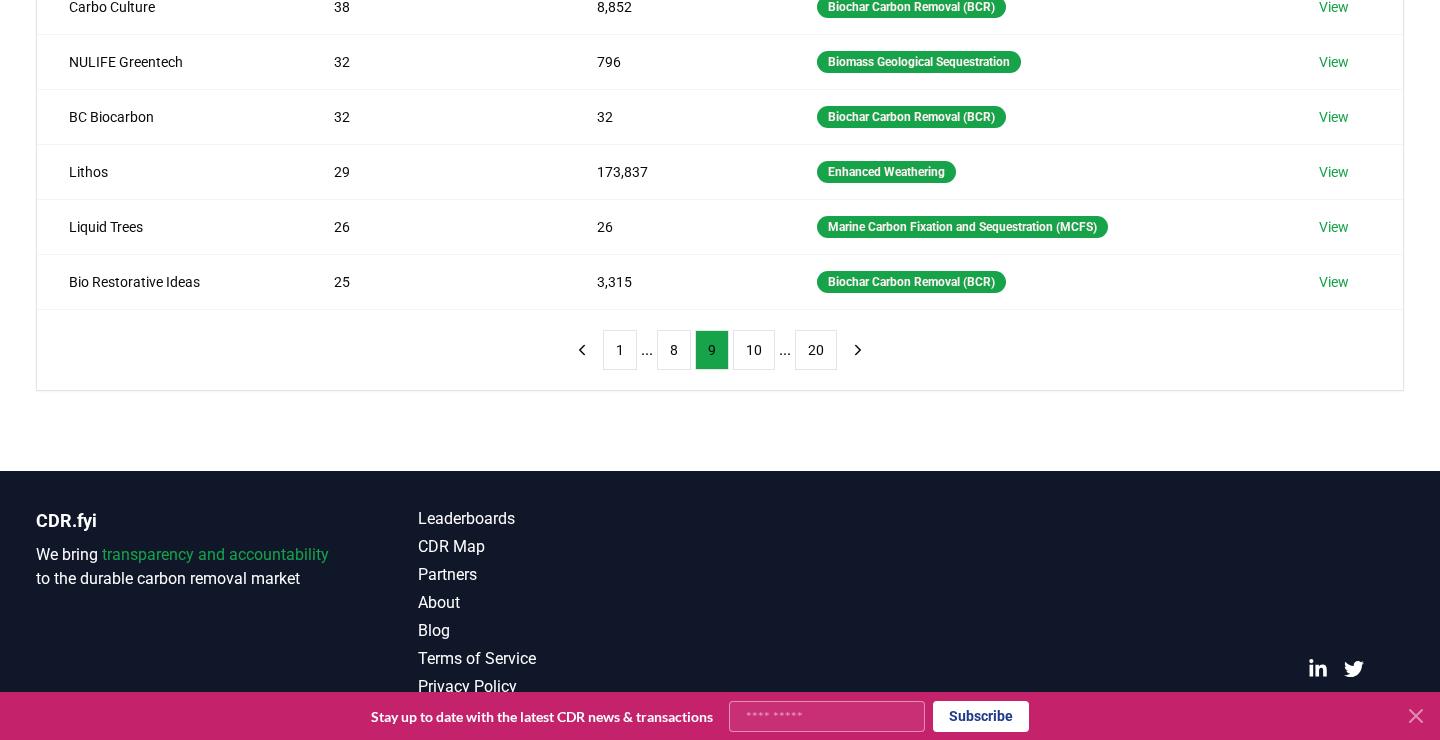 click on "10" at bounding box center [754, 350] 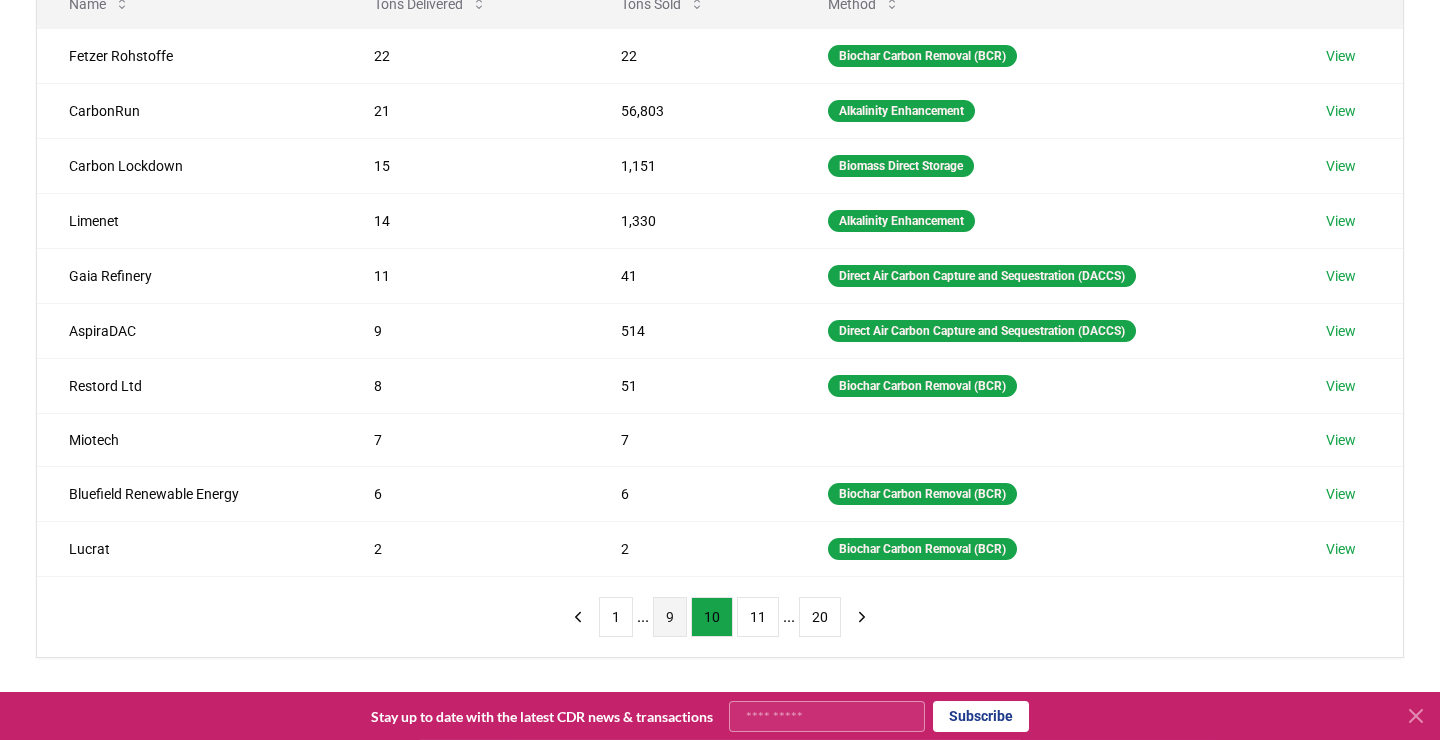 scroll, scrollTop: 285, scrollLeft: 0, axis: vertical 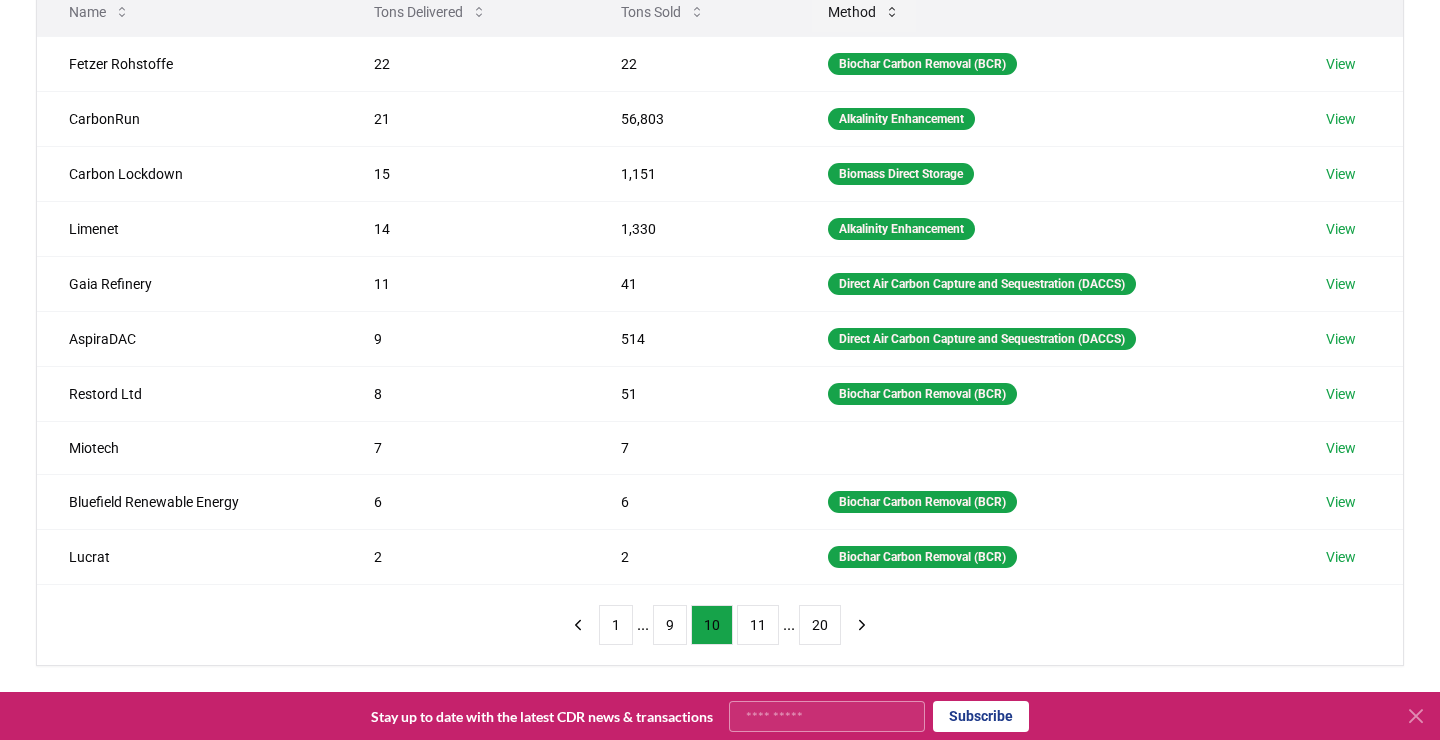 click on "Method" at bounding box center (864, 12) 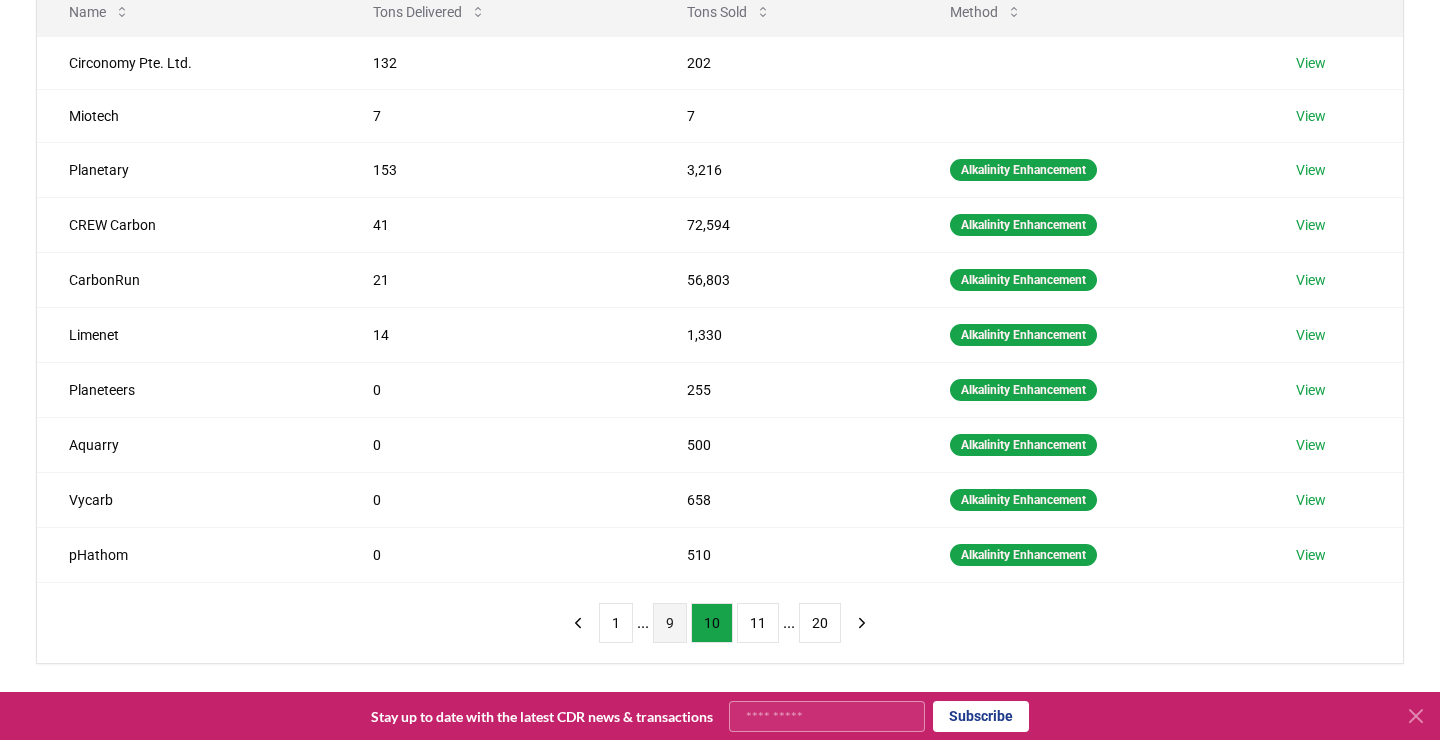 click on "9" at bounding box center [670, 623] 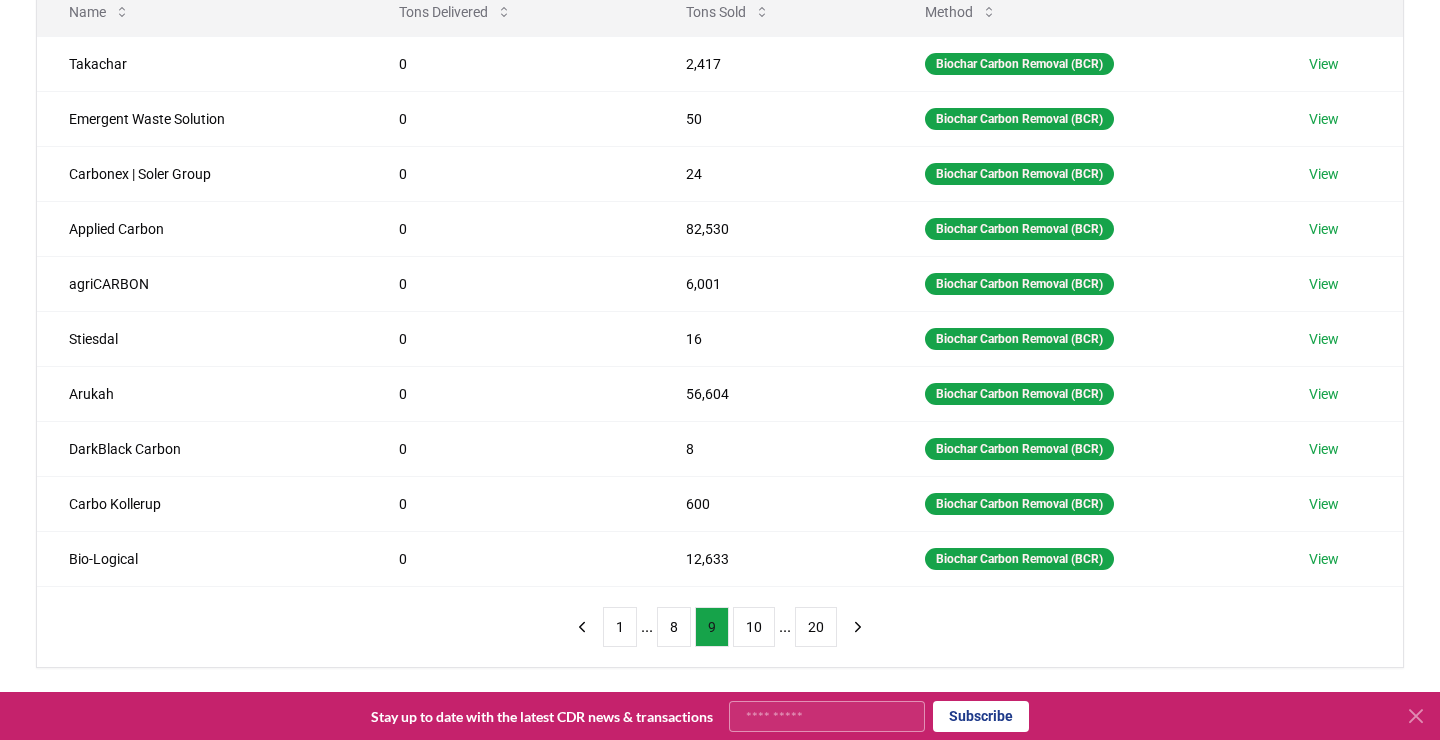 click on "9" at bounding box center (712, 627) 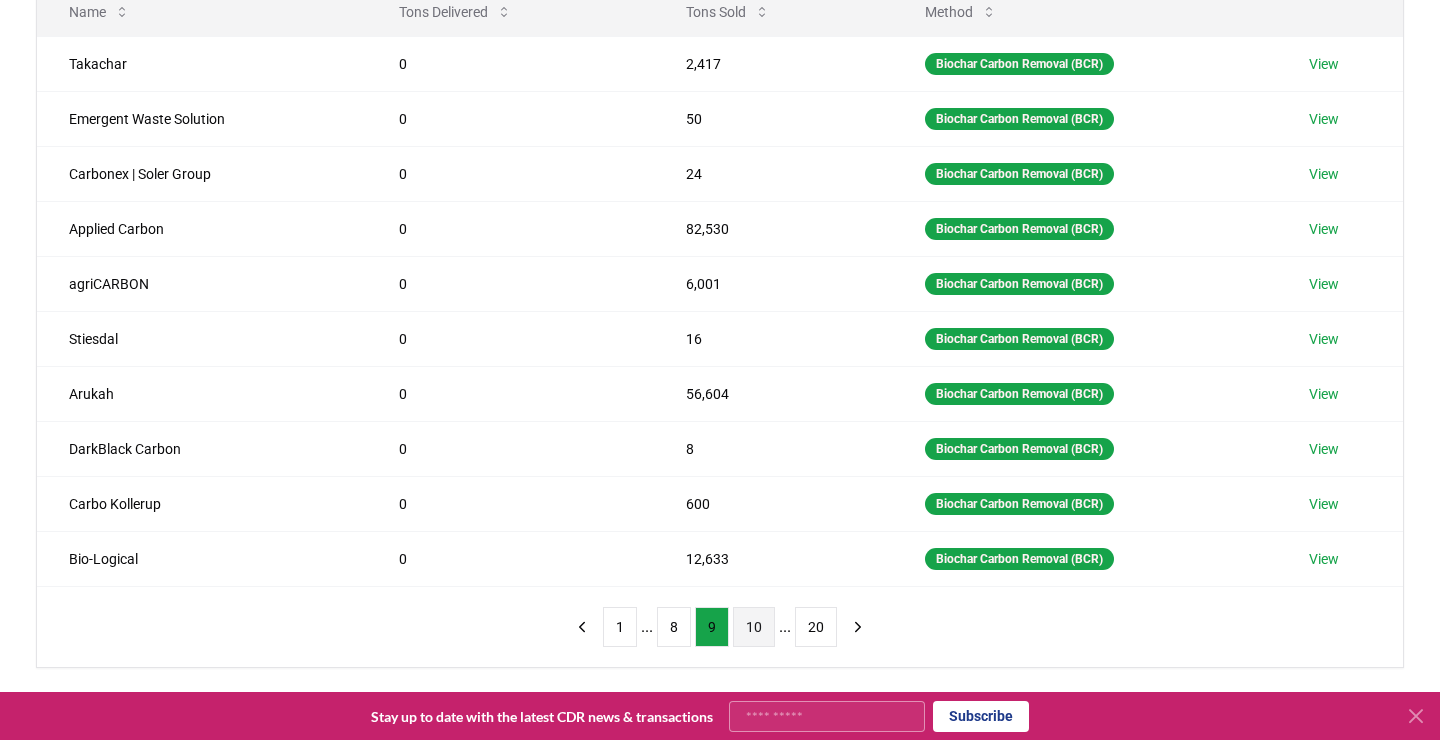 click on "10" at bounding box center [754, 627] 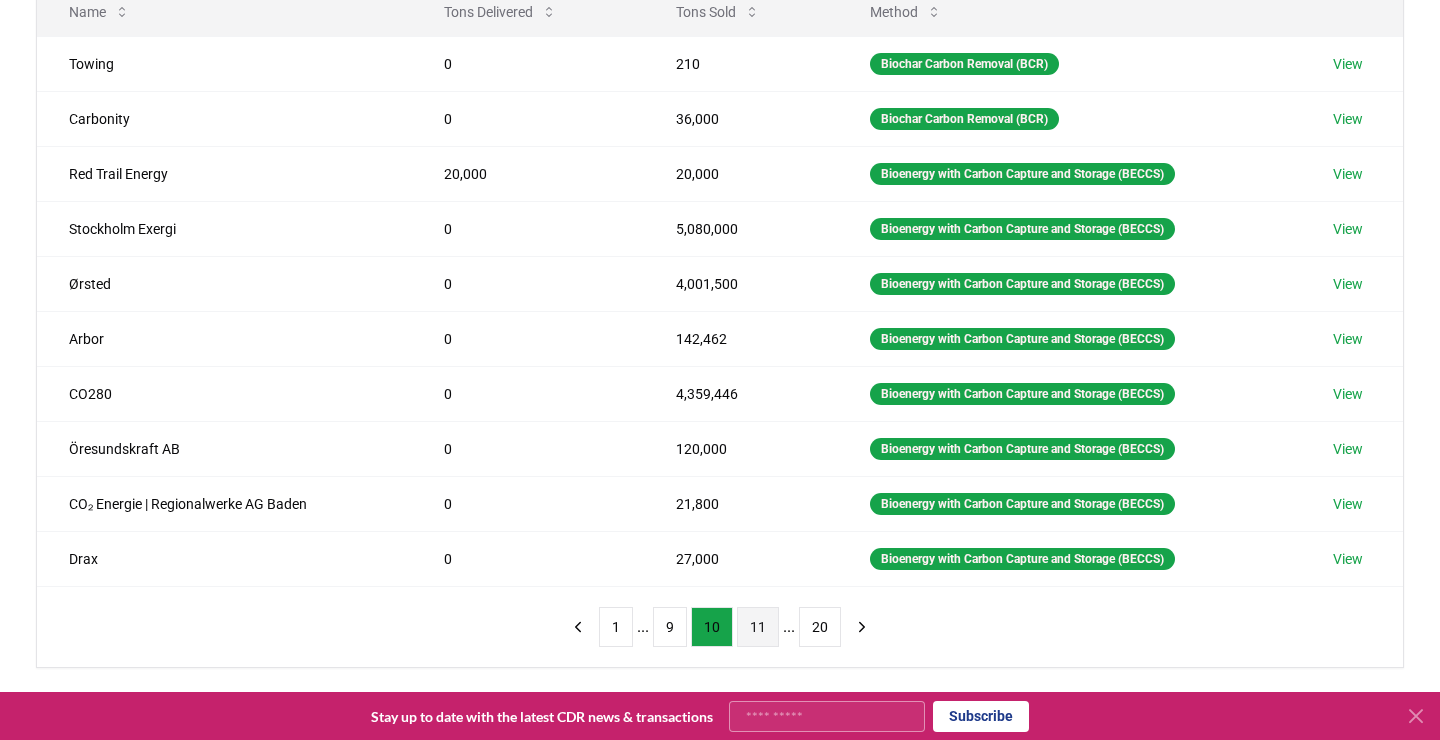 click on "11" at bounding box center (758, 627) 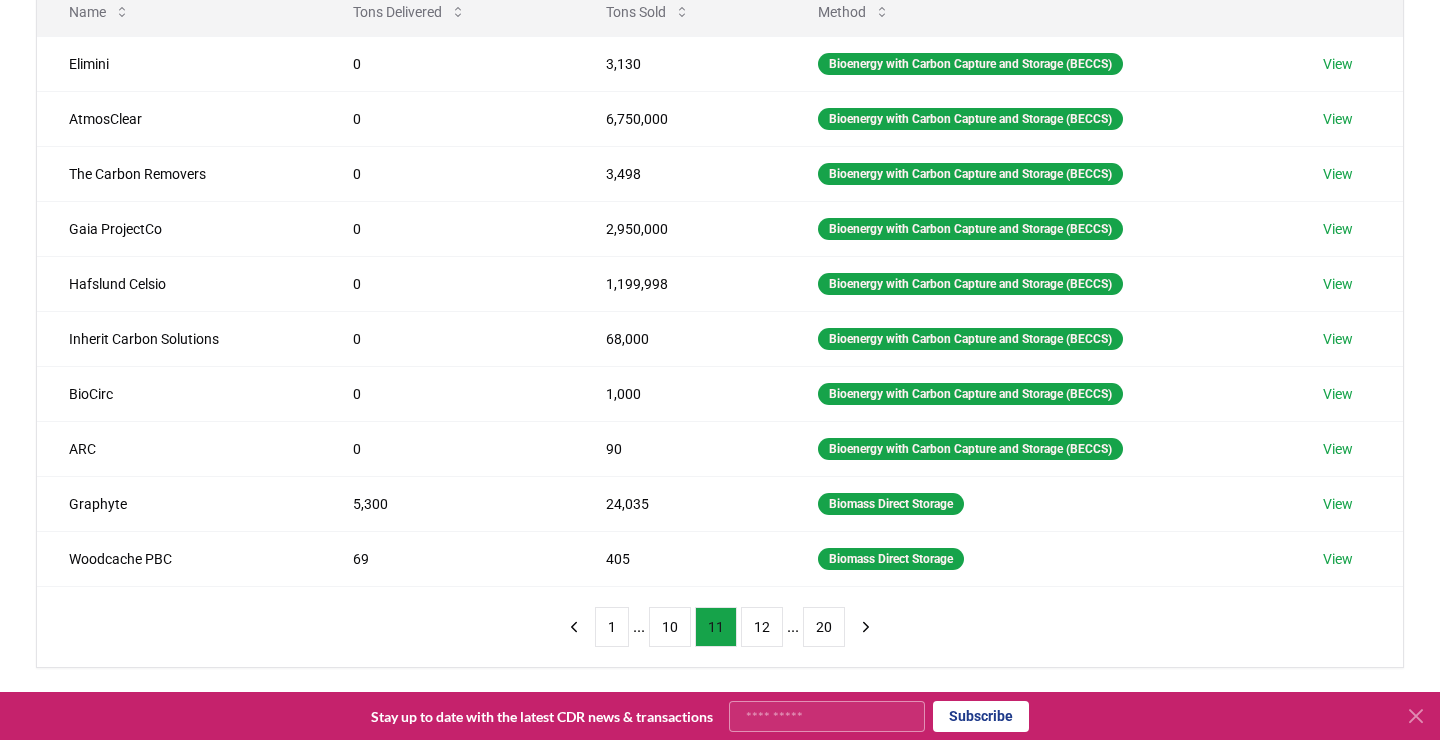 click on "12" at bounding box center (762, 627) 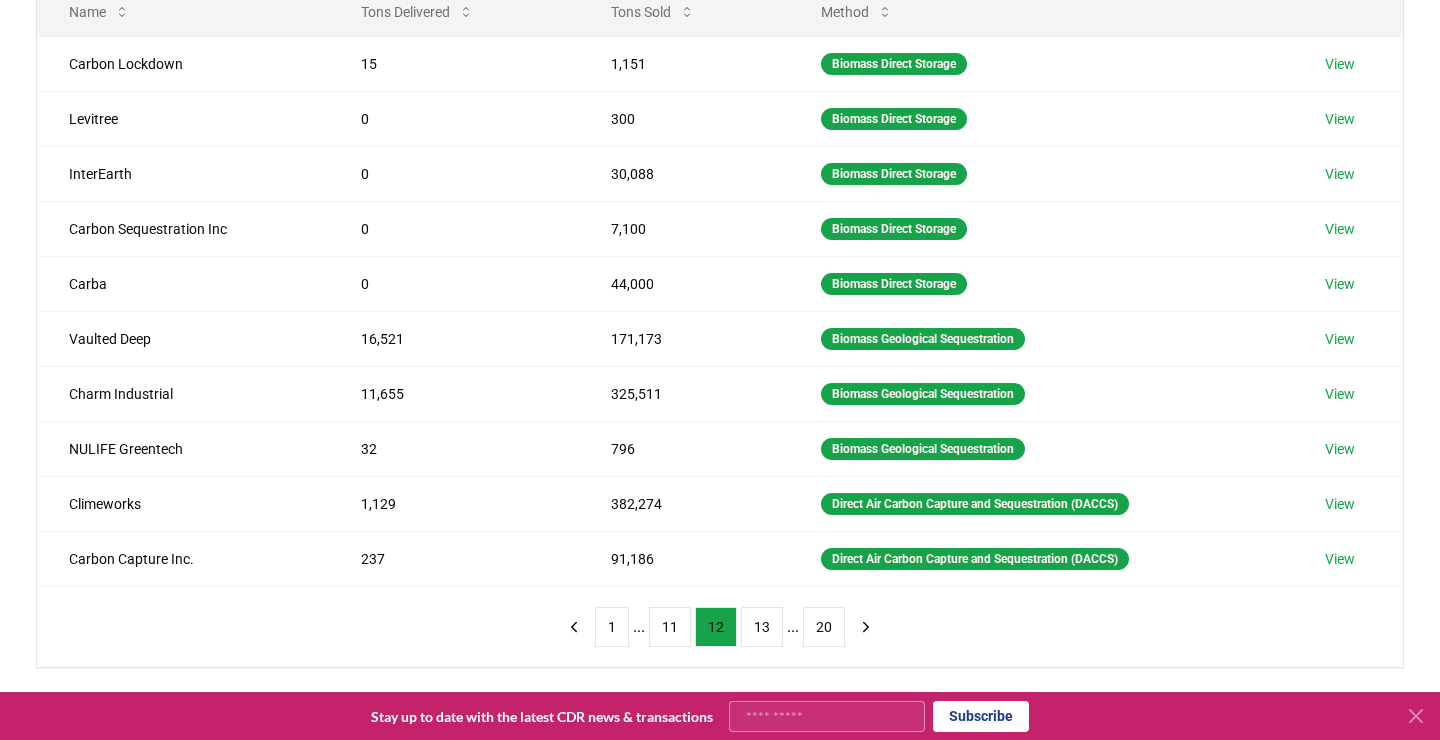 drag, startPoint x: 763, startPoint y: 625, endPoint x: 469, endPoint y: 651, distance: 295.14743 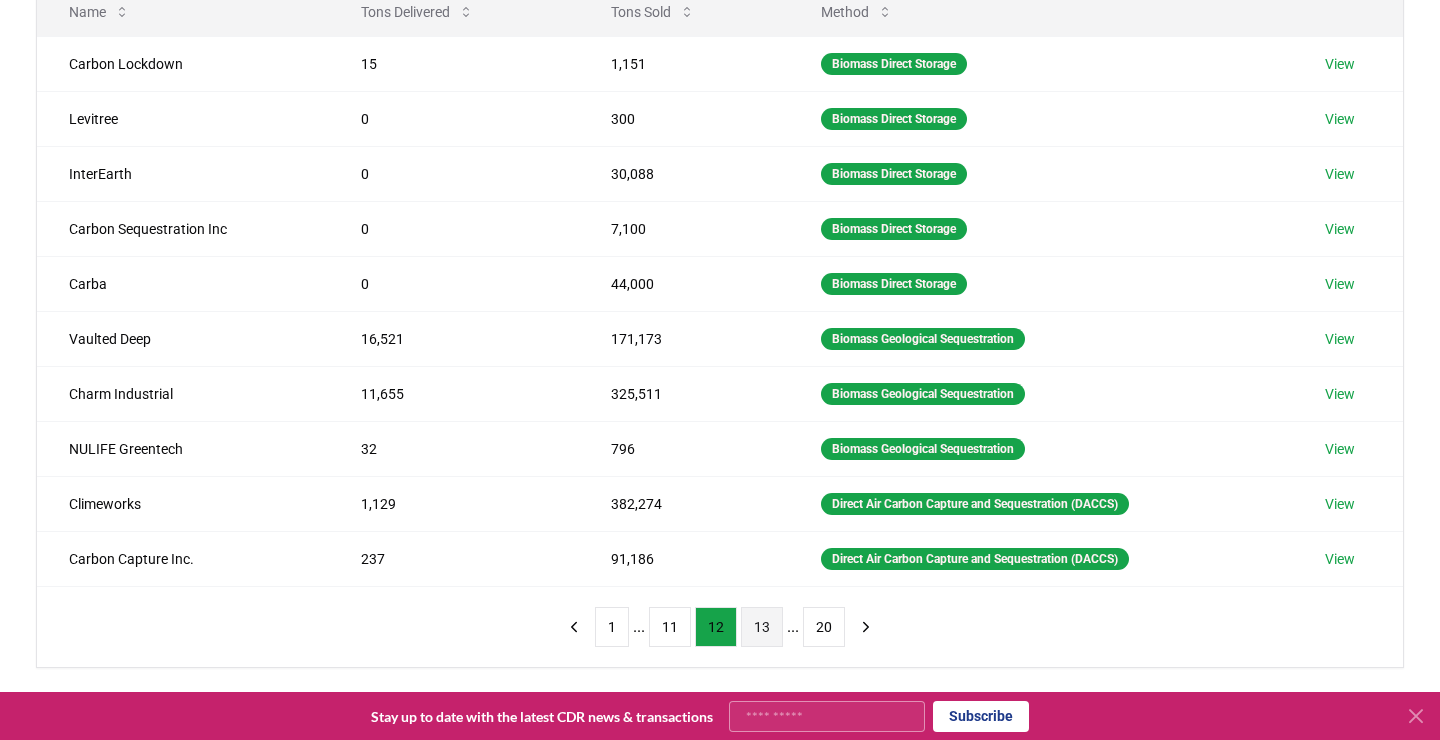 click on "13" at bounding box center [762, 627] 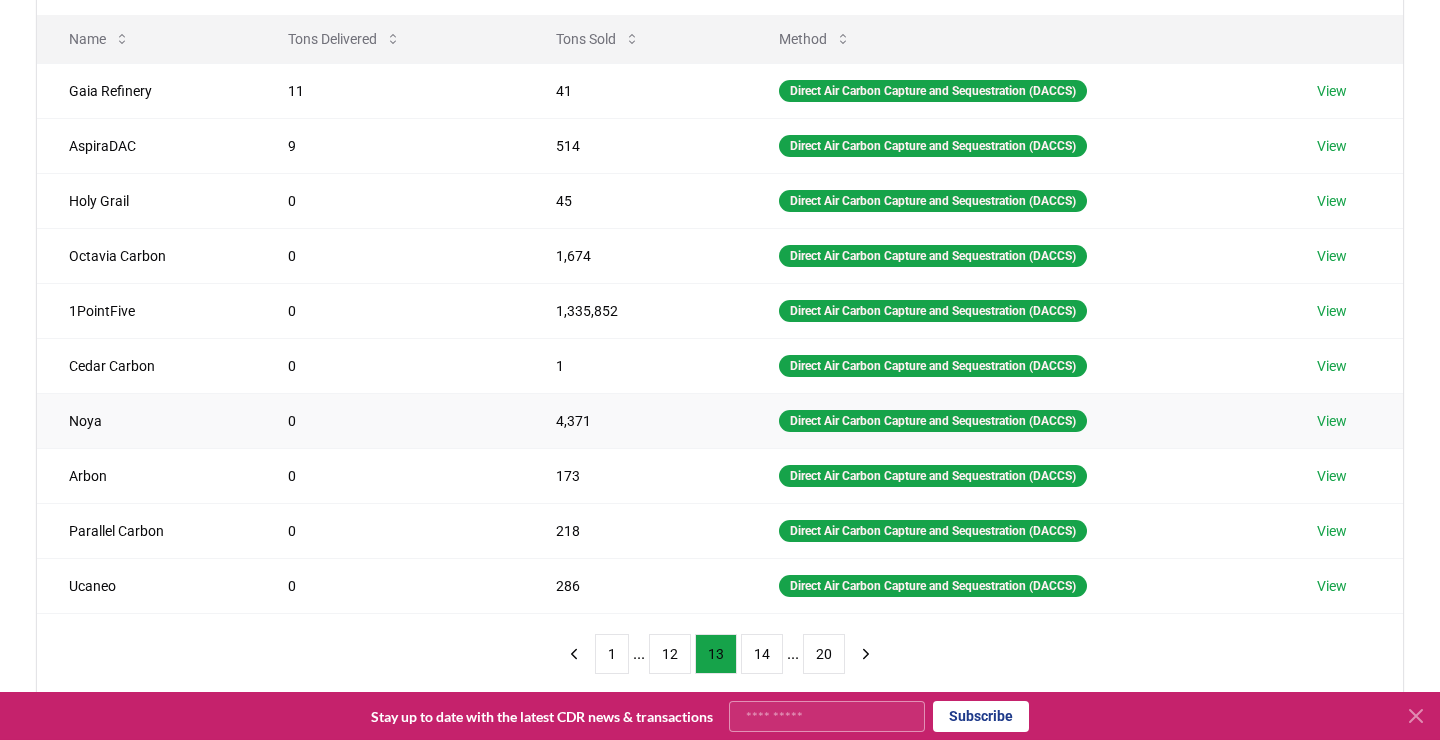 scroll, scrollTop: 257, scrollLeft: 0, axis: vertical 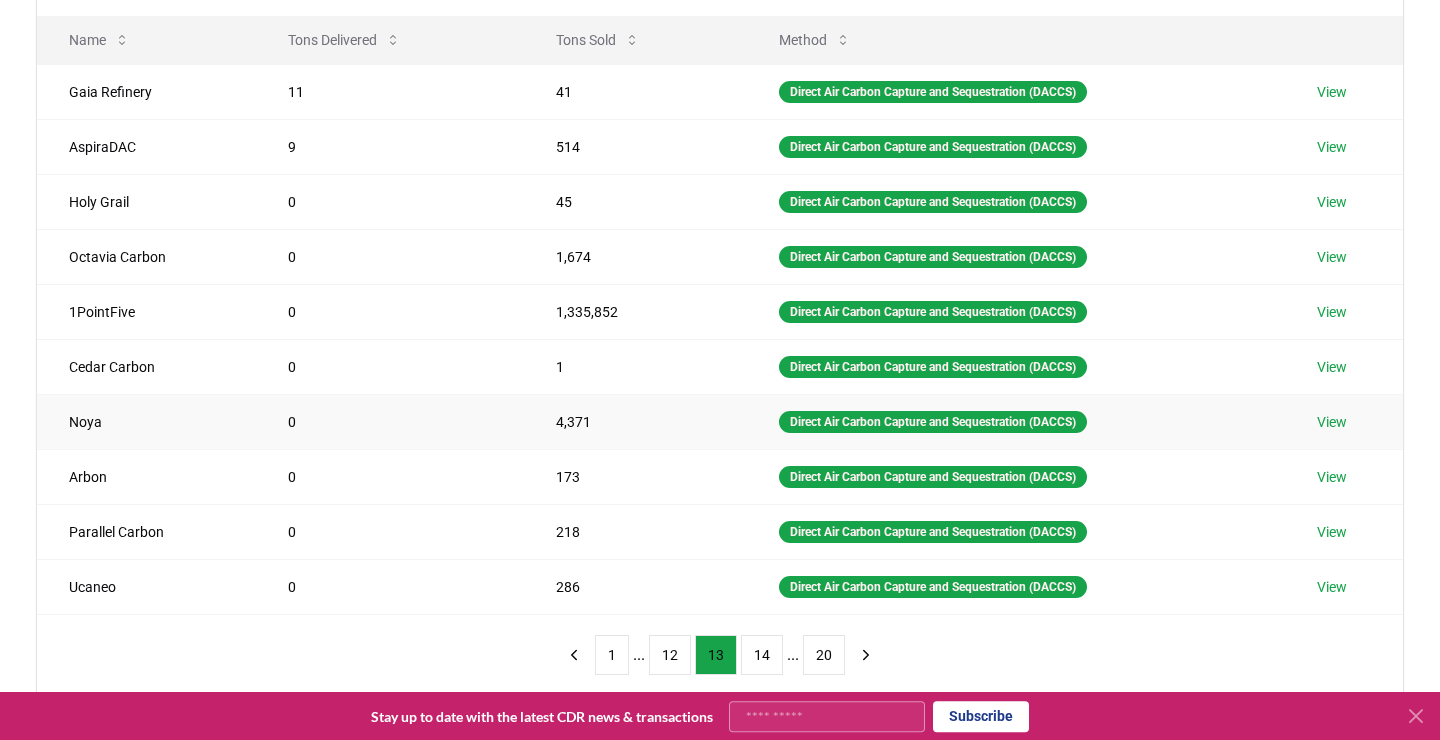 type 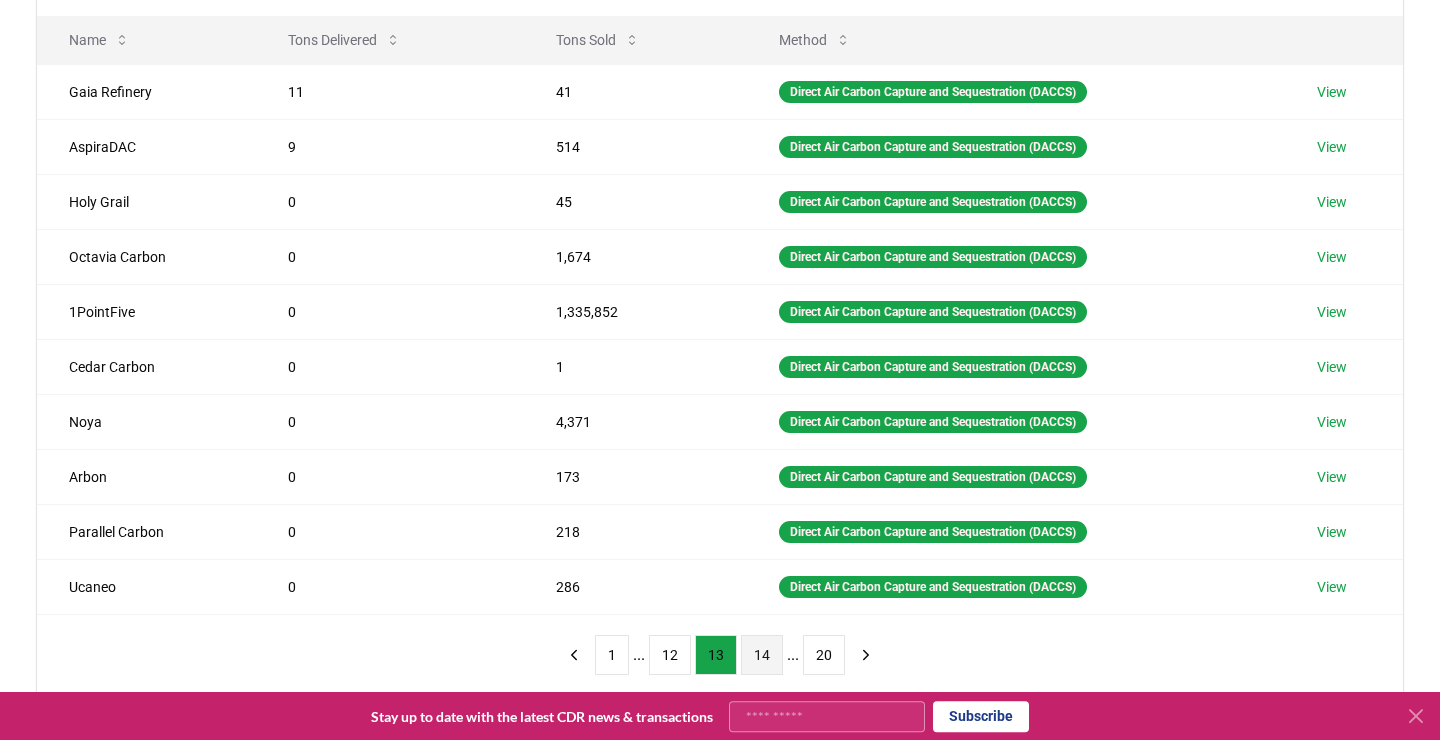 click on "14" at bounding box center (762, 655) 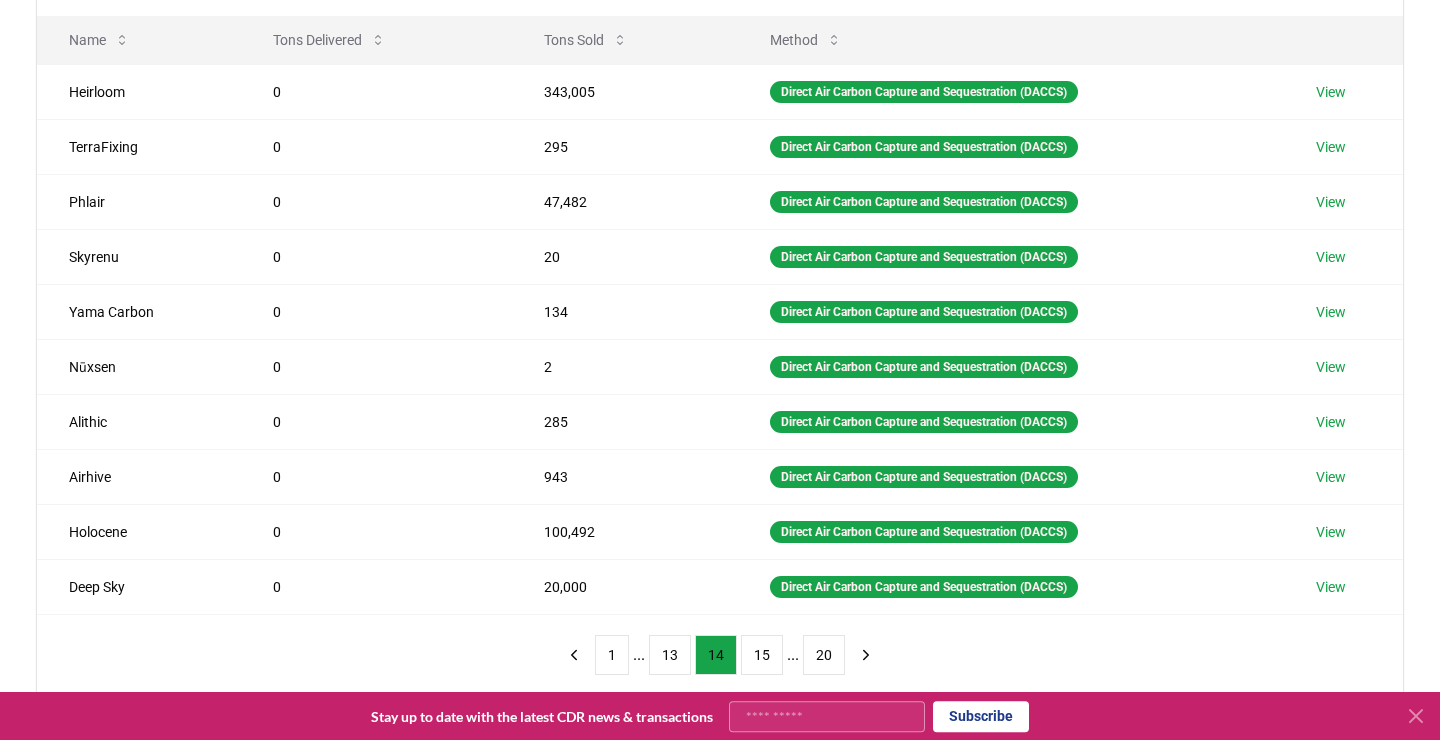 type 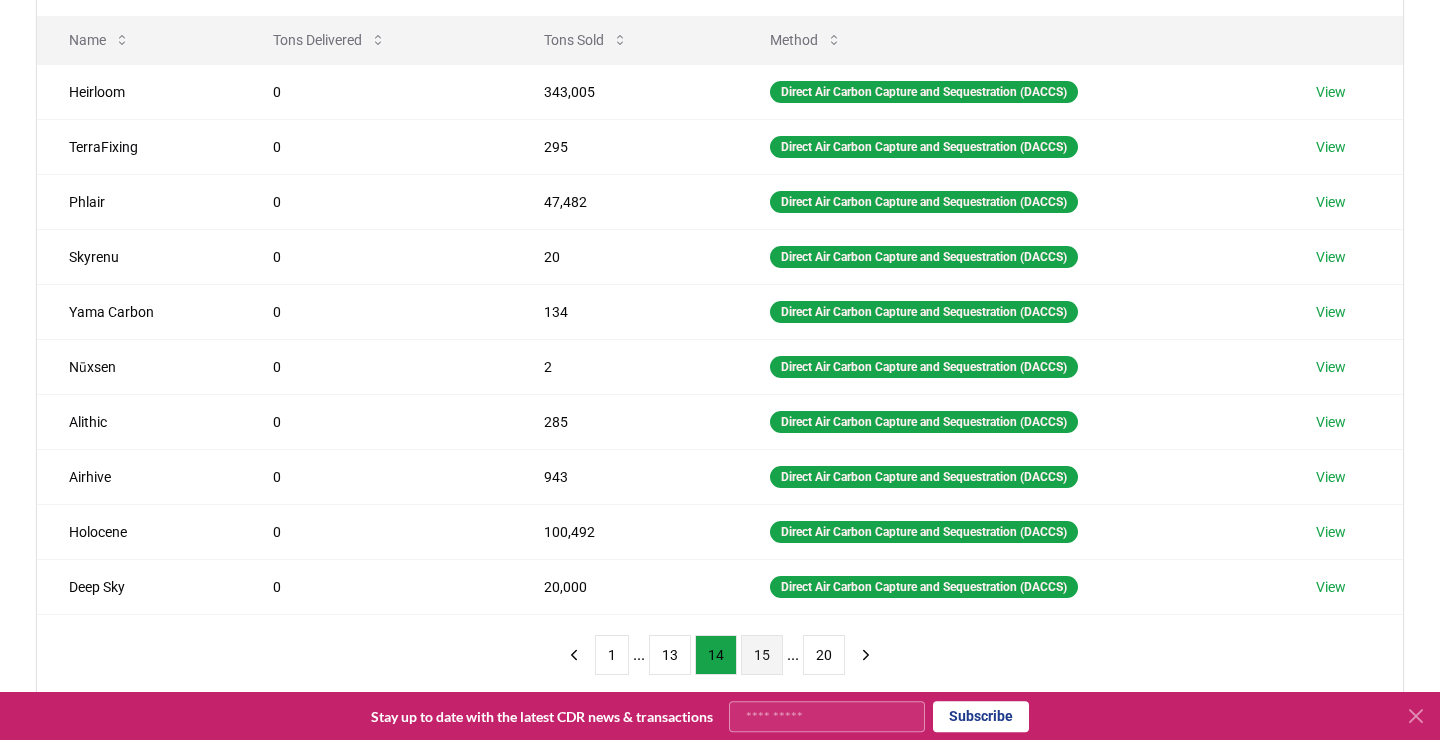 click on "15" at bounding box center [762, 655] 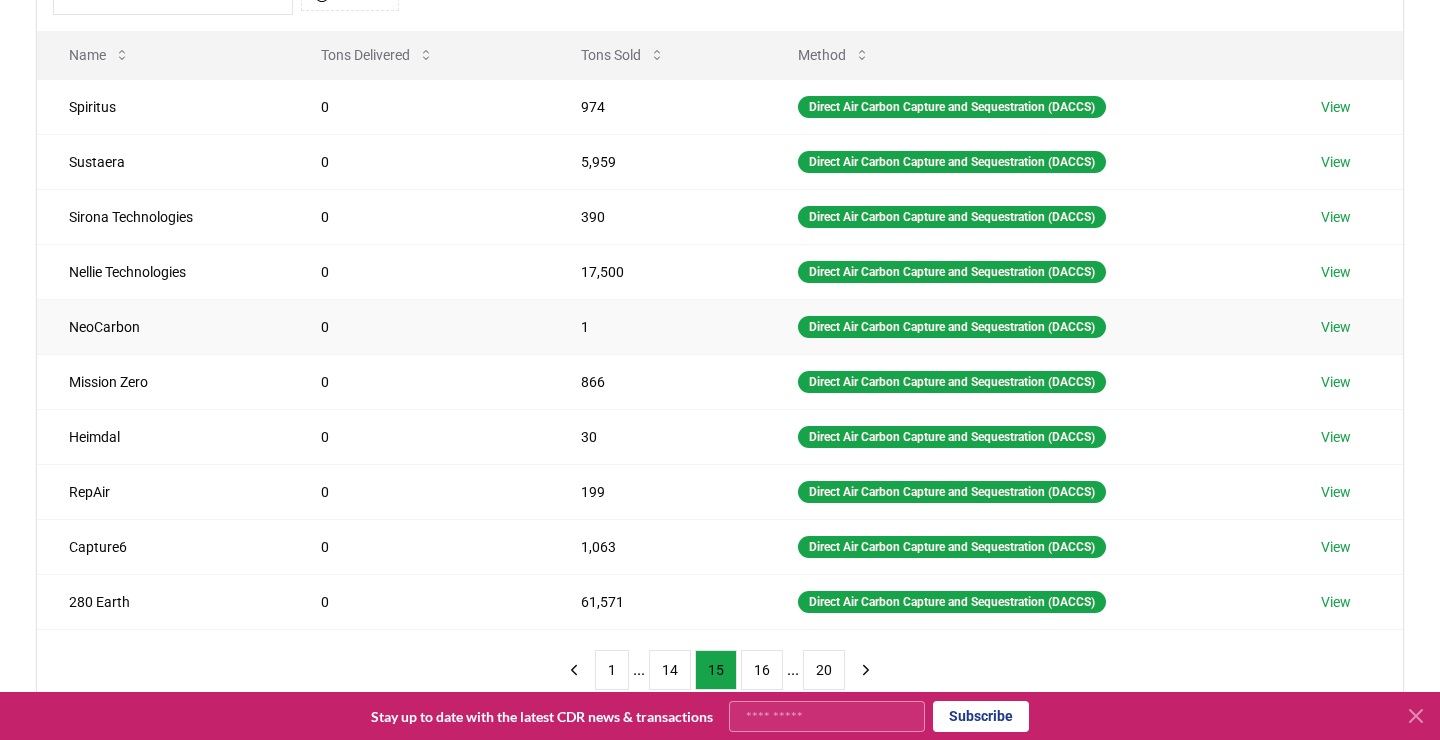 scroll, scrollTop: 232, scrollLeft: 0, axis: vertical 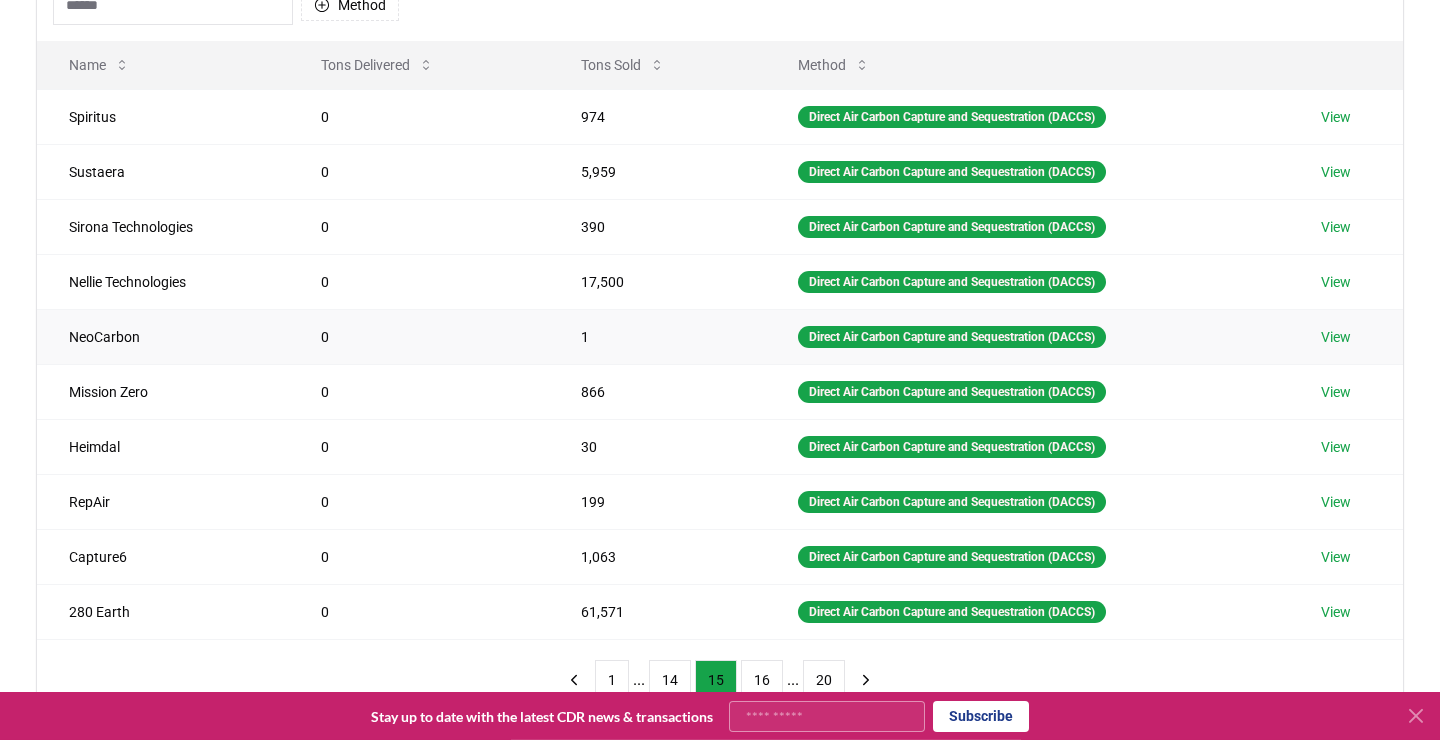 type 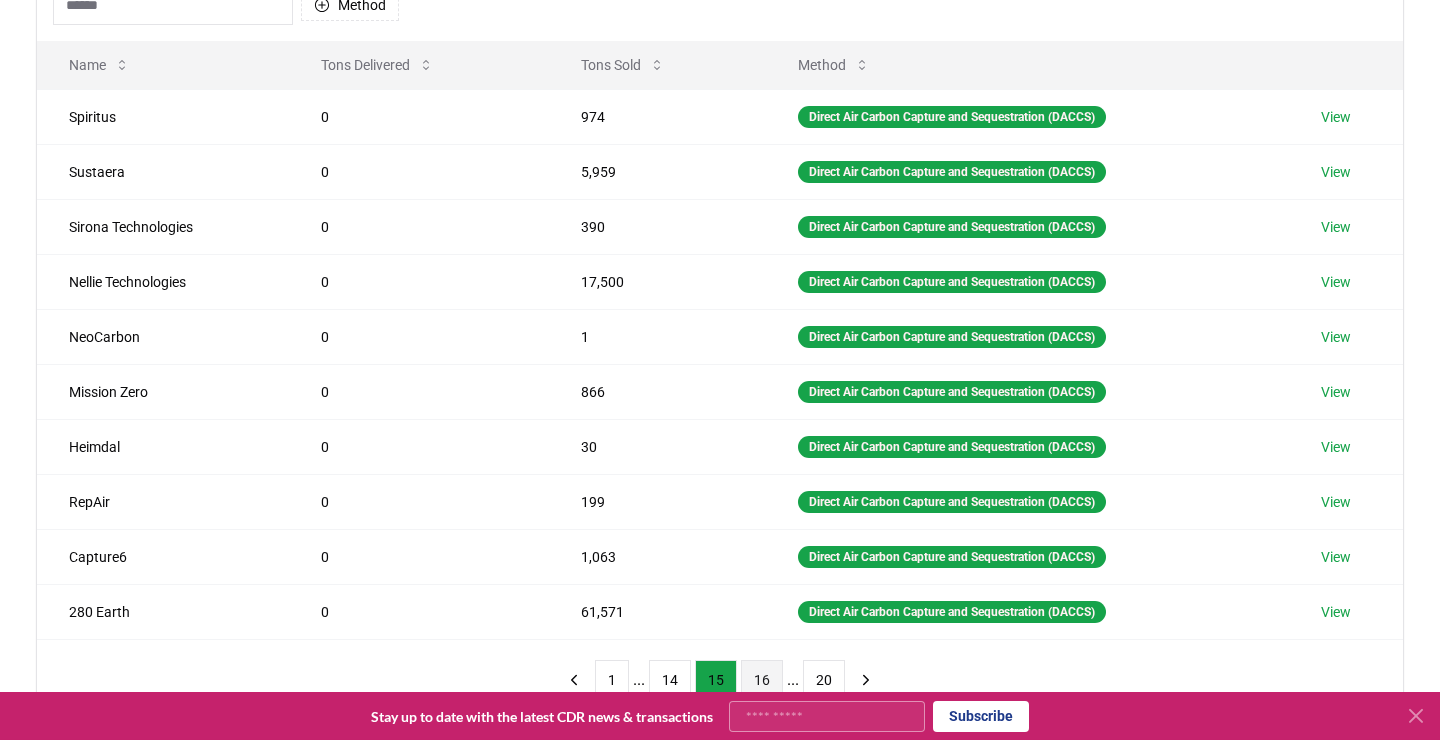 click on "16" at bounding box center (762, 680) 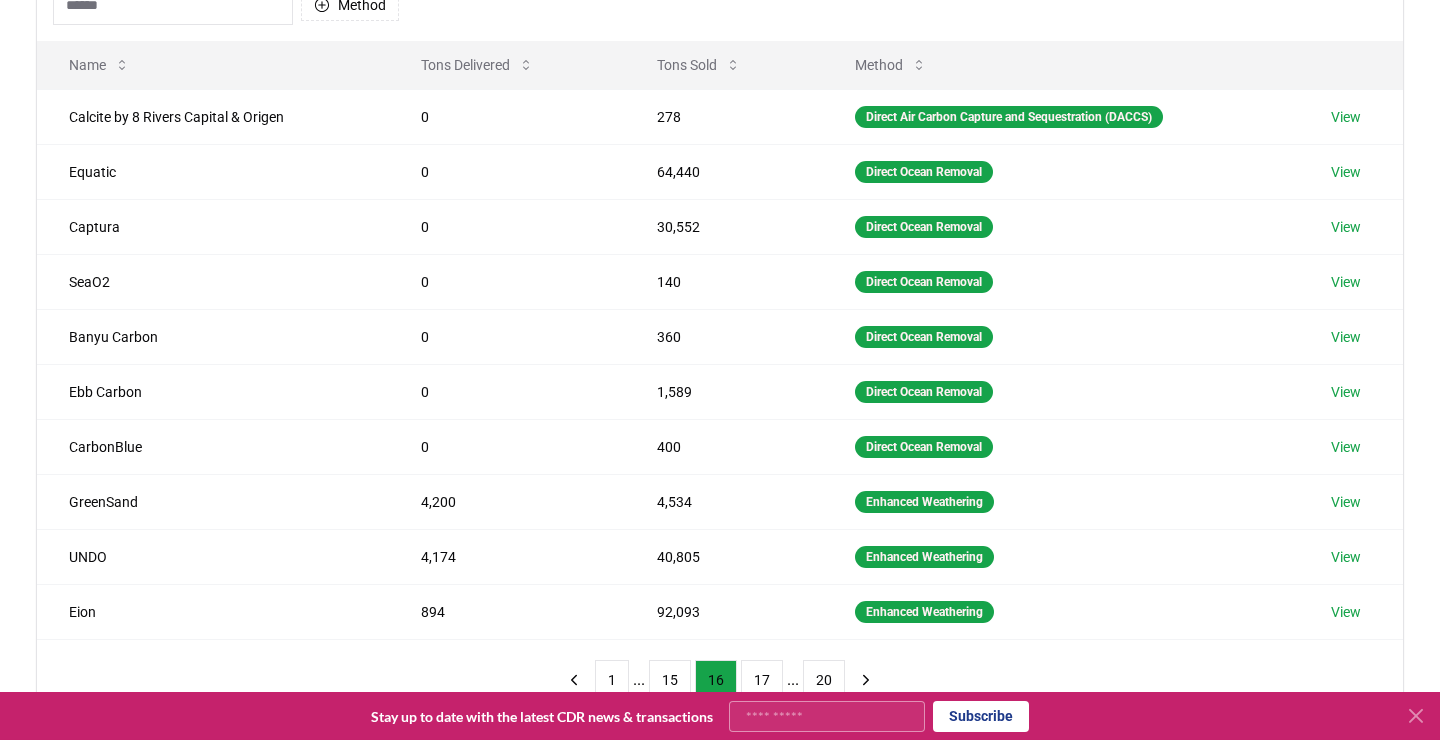 type 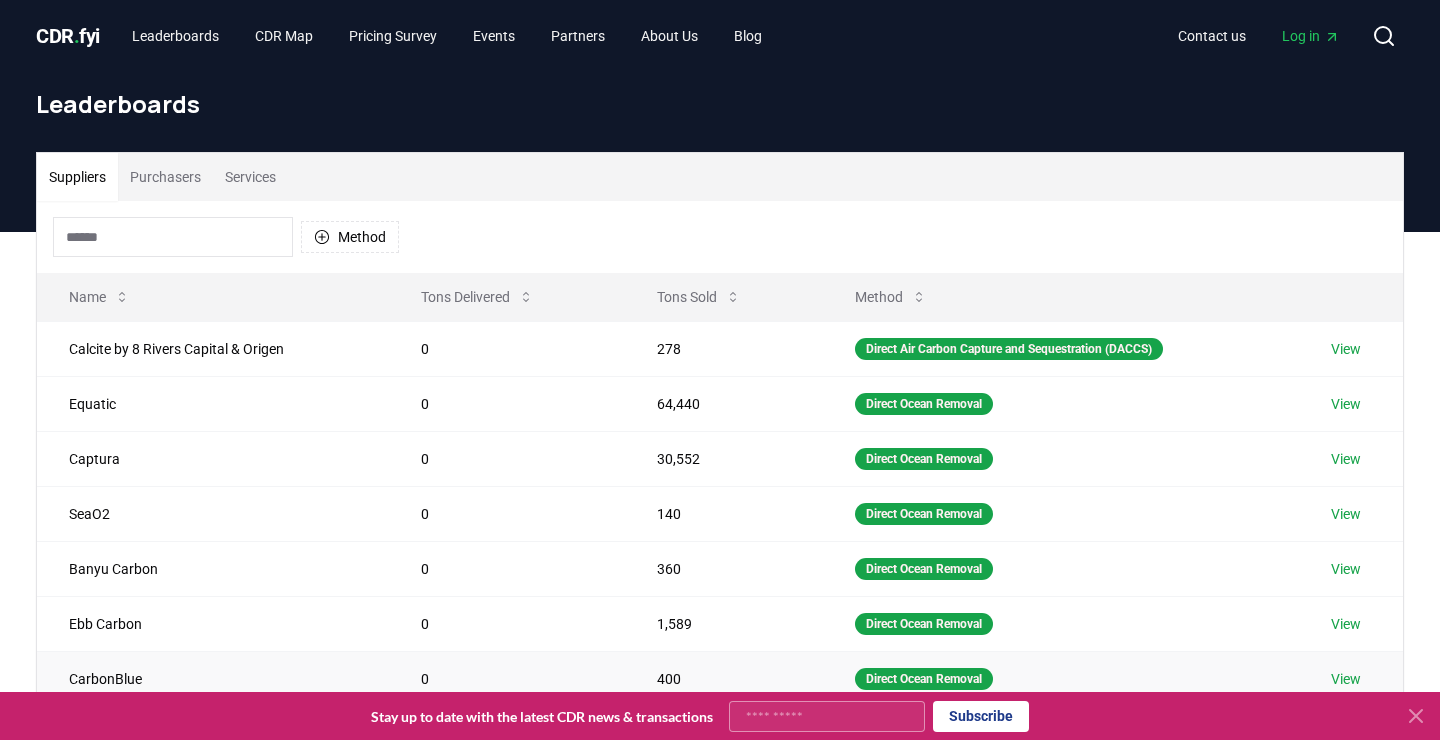 scroll, scrollTop: 585, scrollLeft: 0, axis: vertical 